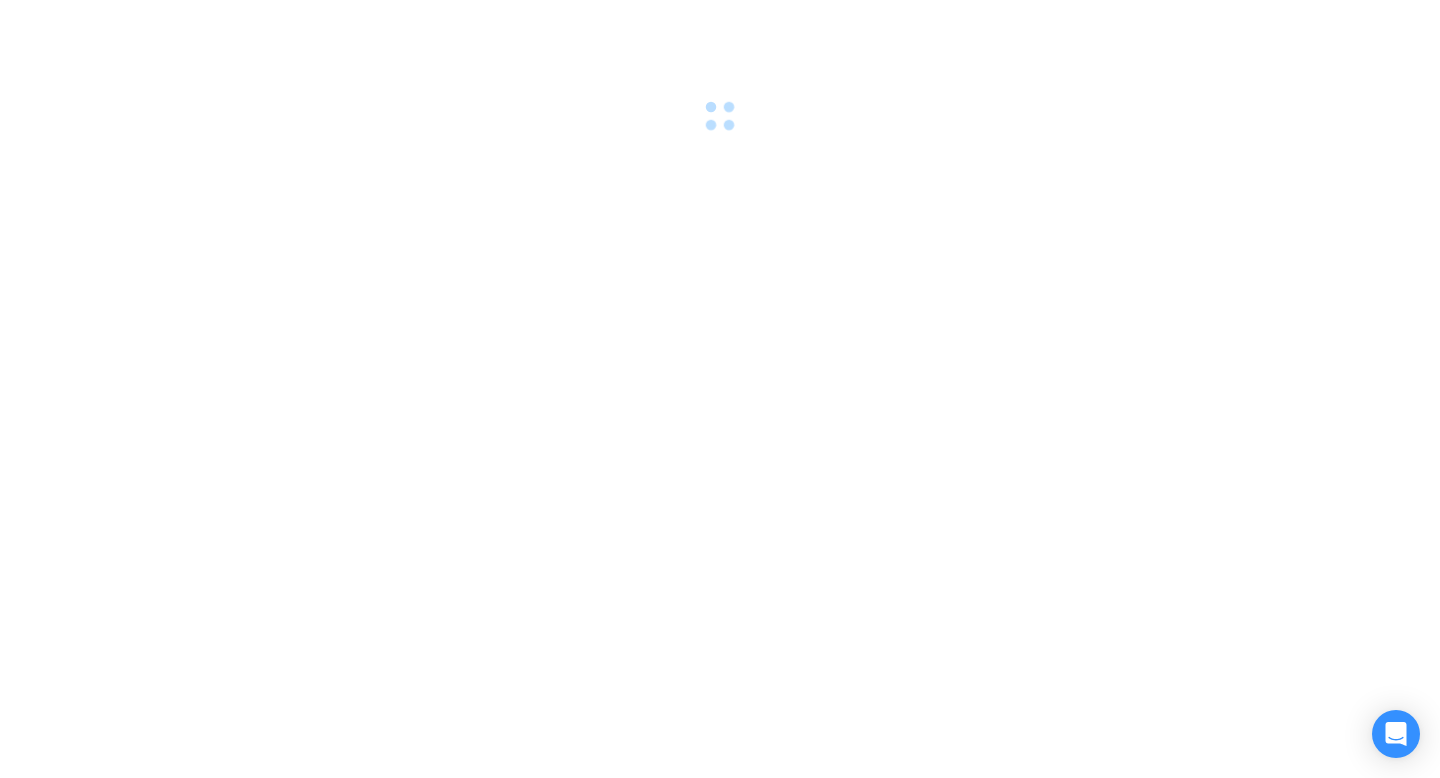 scroll, scrollTop: 0, scrollLeft: 0, axis: both 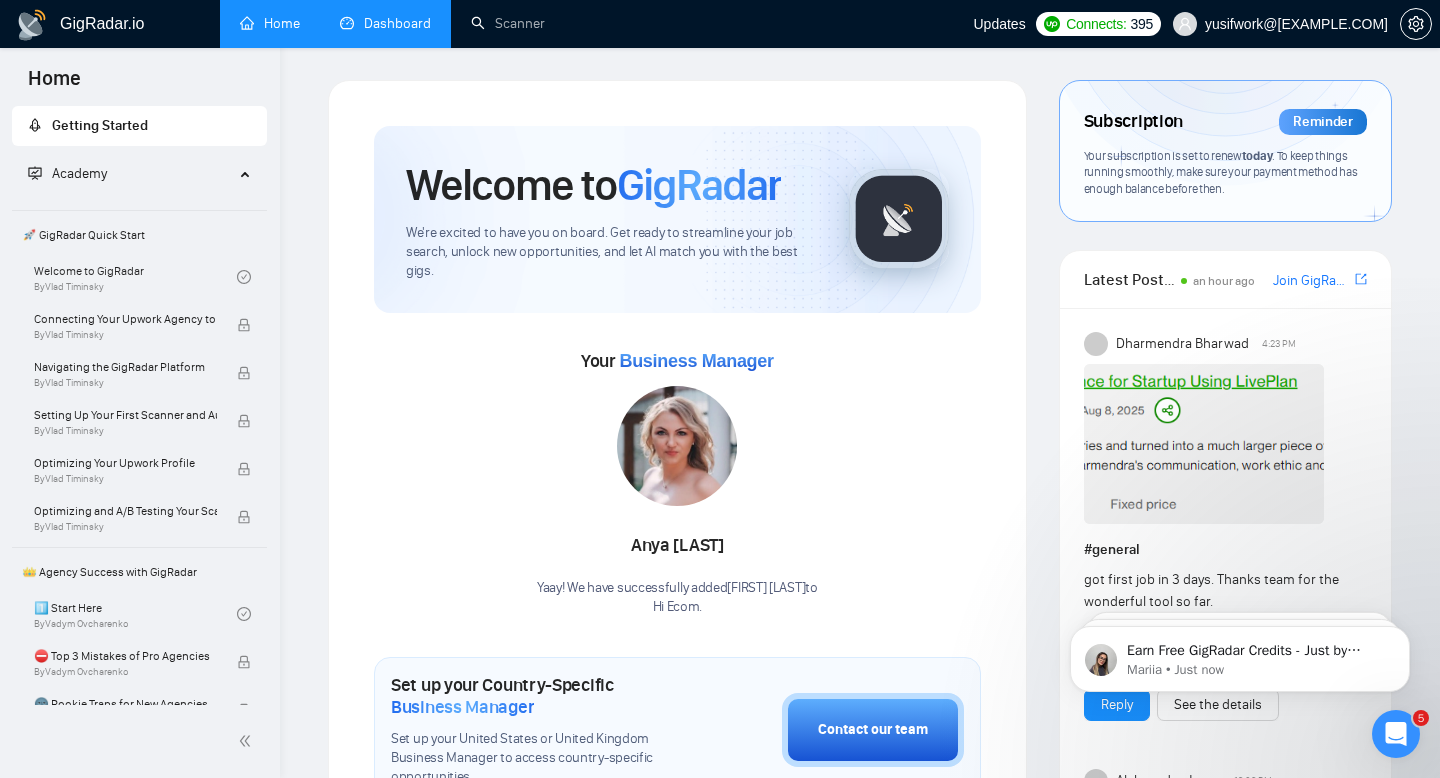 click on "Dashboard" at bounding box center (385, 23) 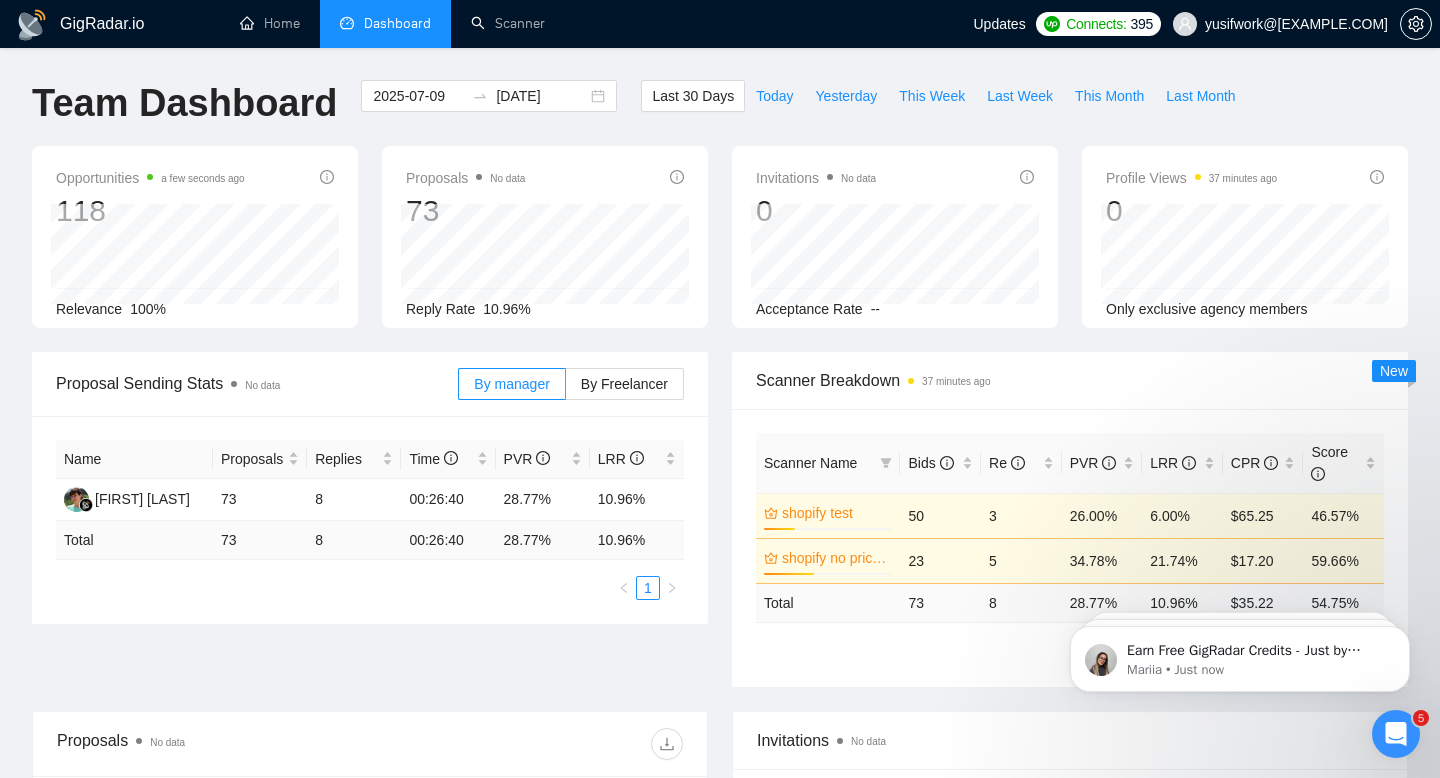 click at bounding box center [1396, 734] 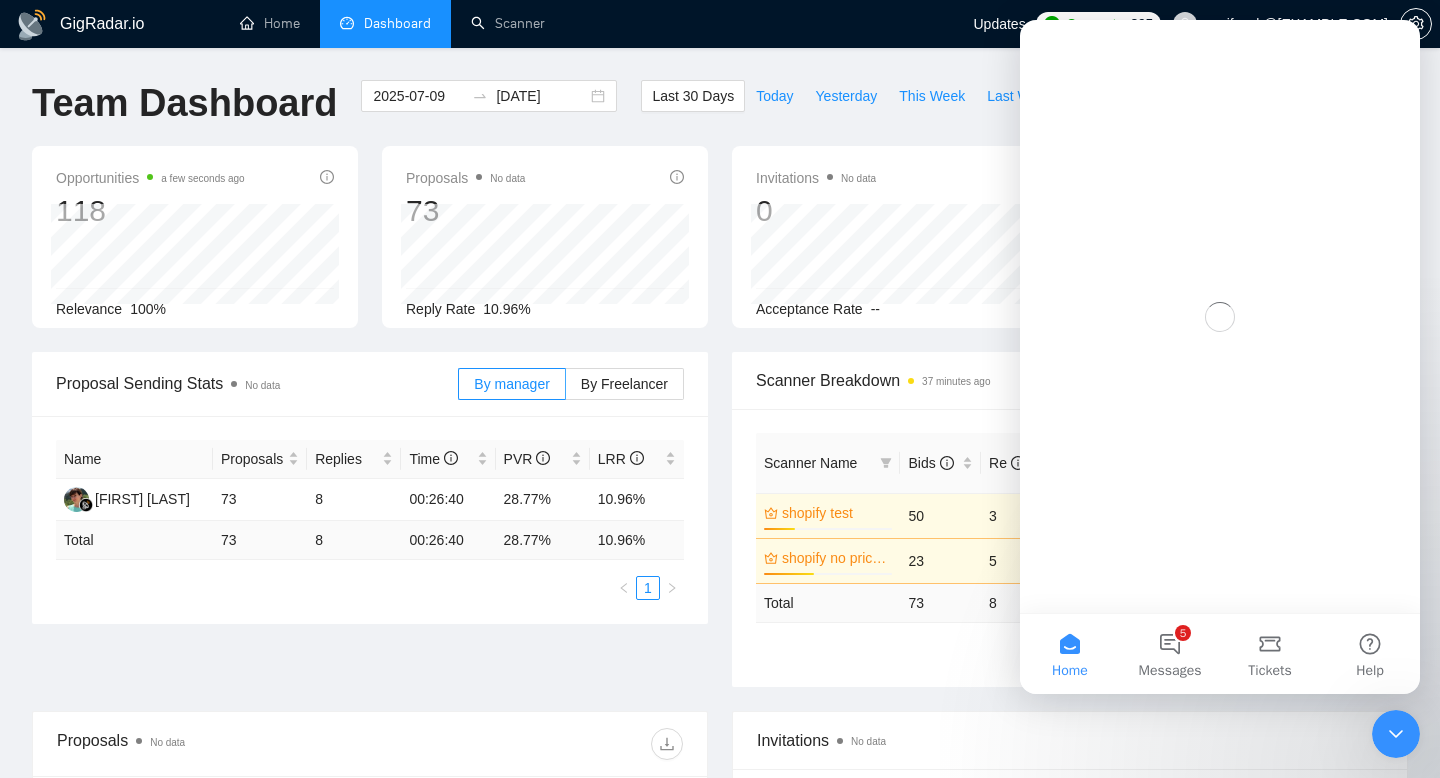 scroll, scrollTop: 0, scrollLeft: 0, axis: both 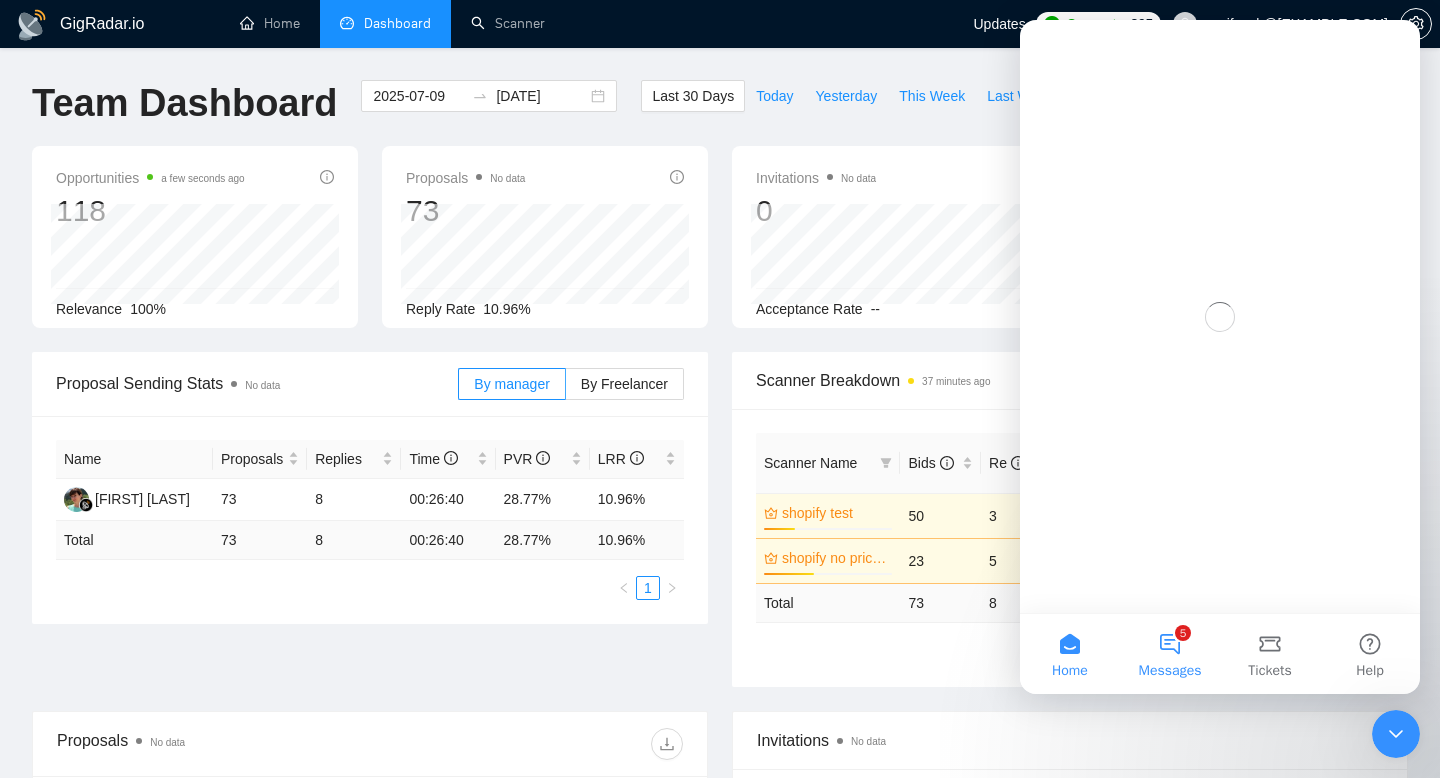 click on "5 Messages" at bounding box center [1170, 654] 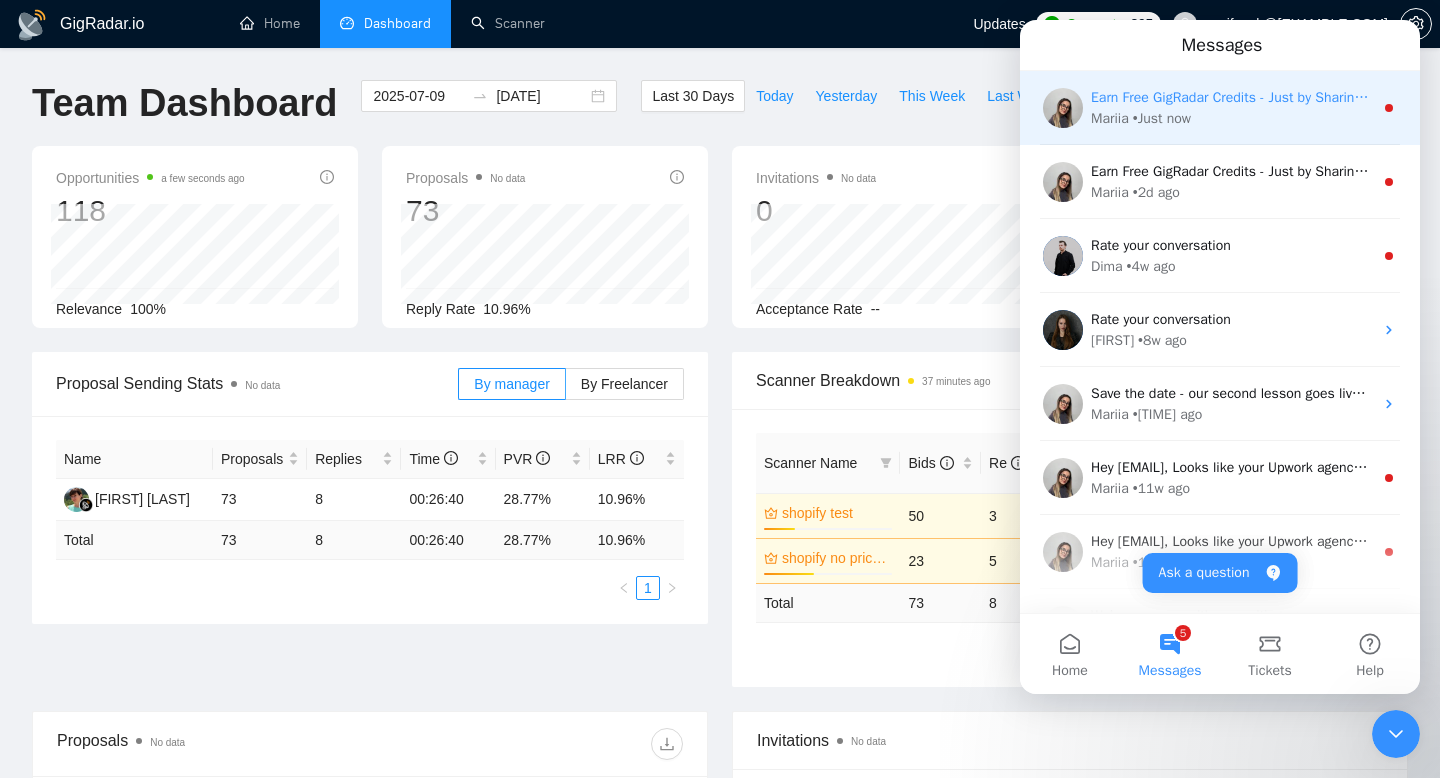 click on "[NAME] • Just now" at bounding box center (1232, 118) 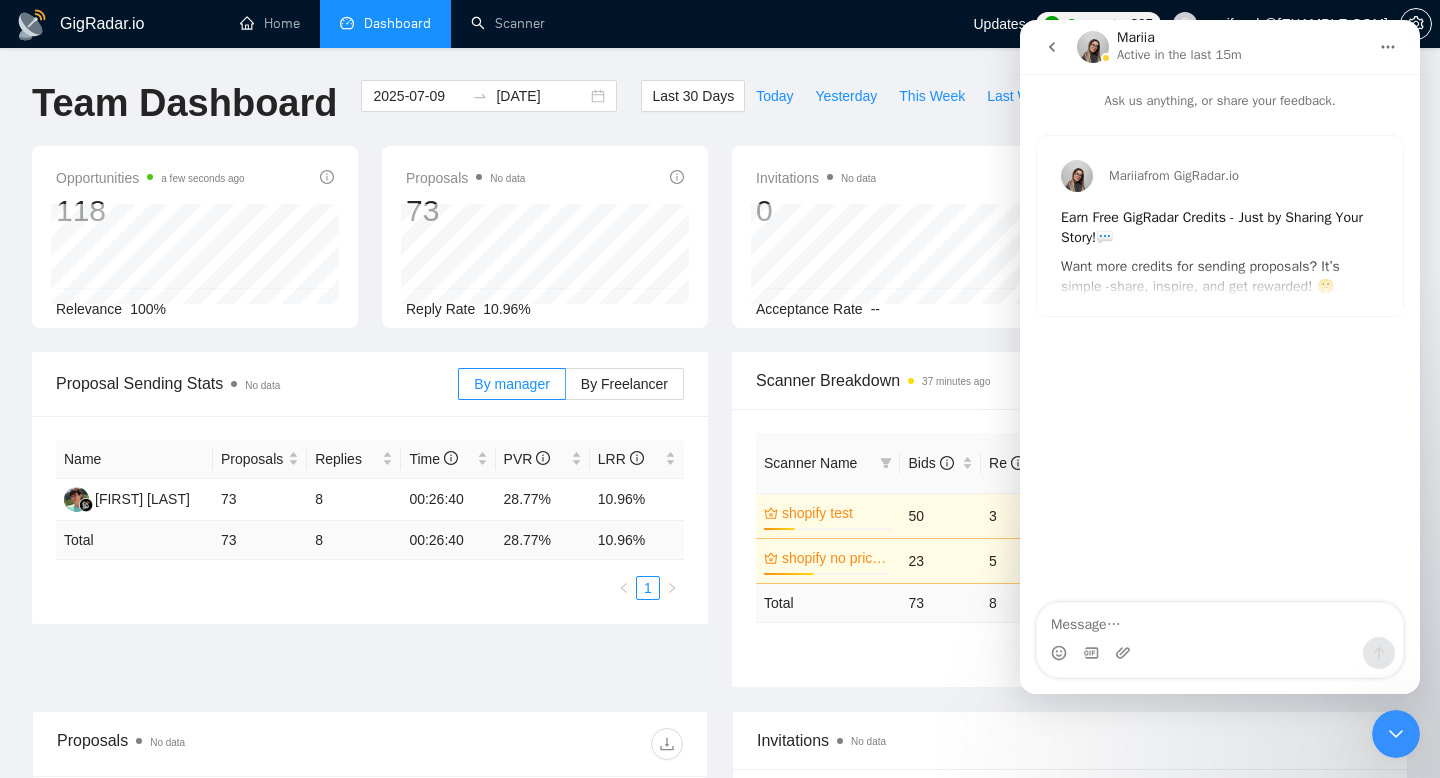 click 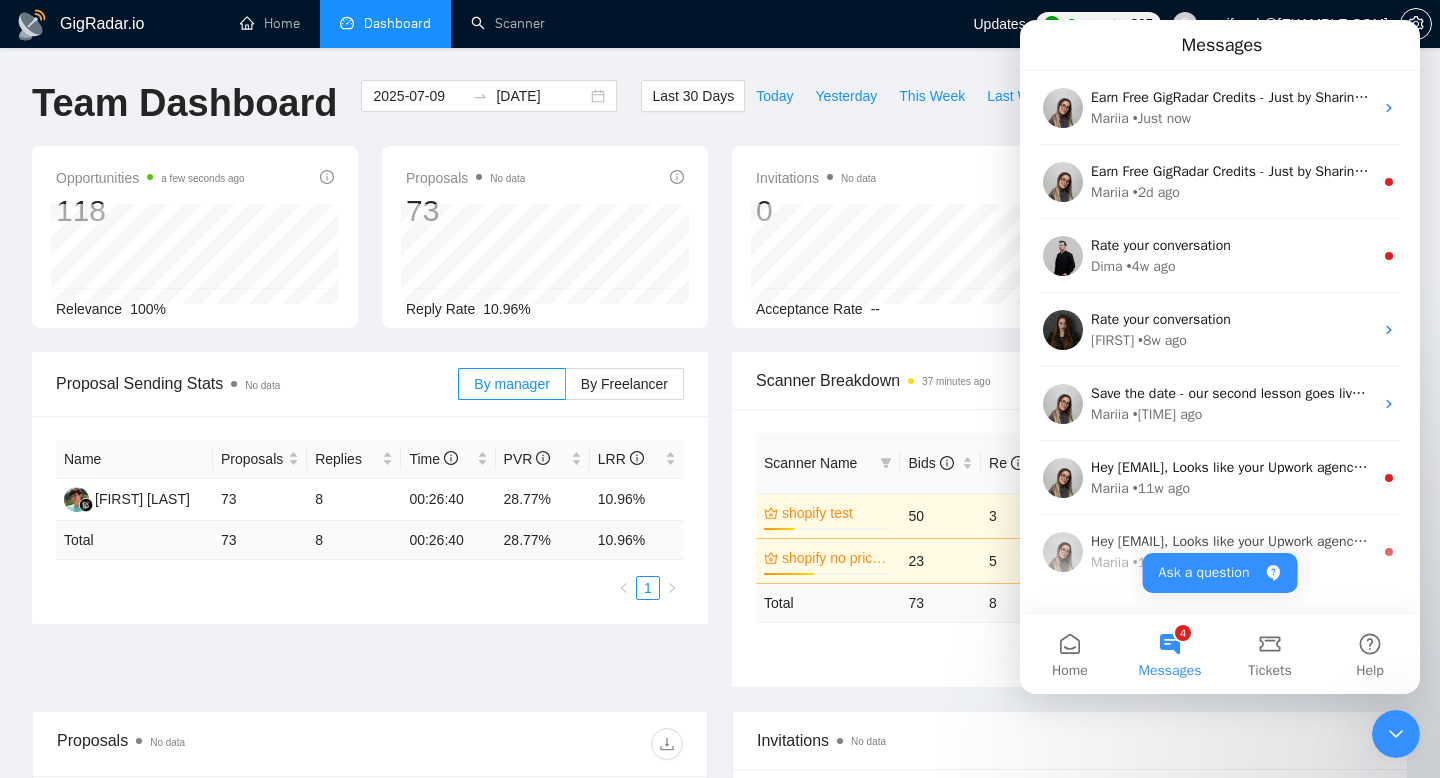 click on "4 Messages" at bounding box center [1170, 654] 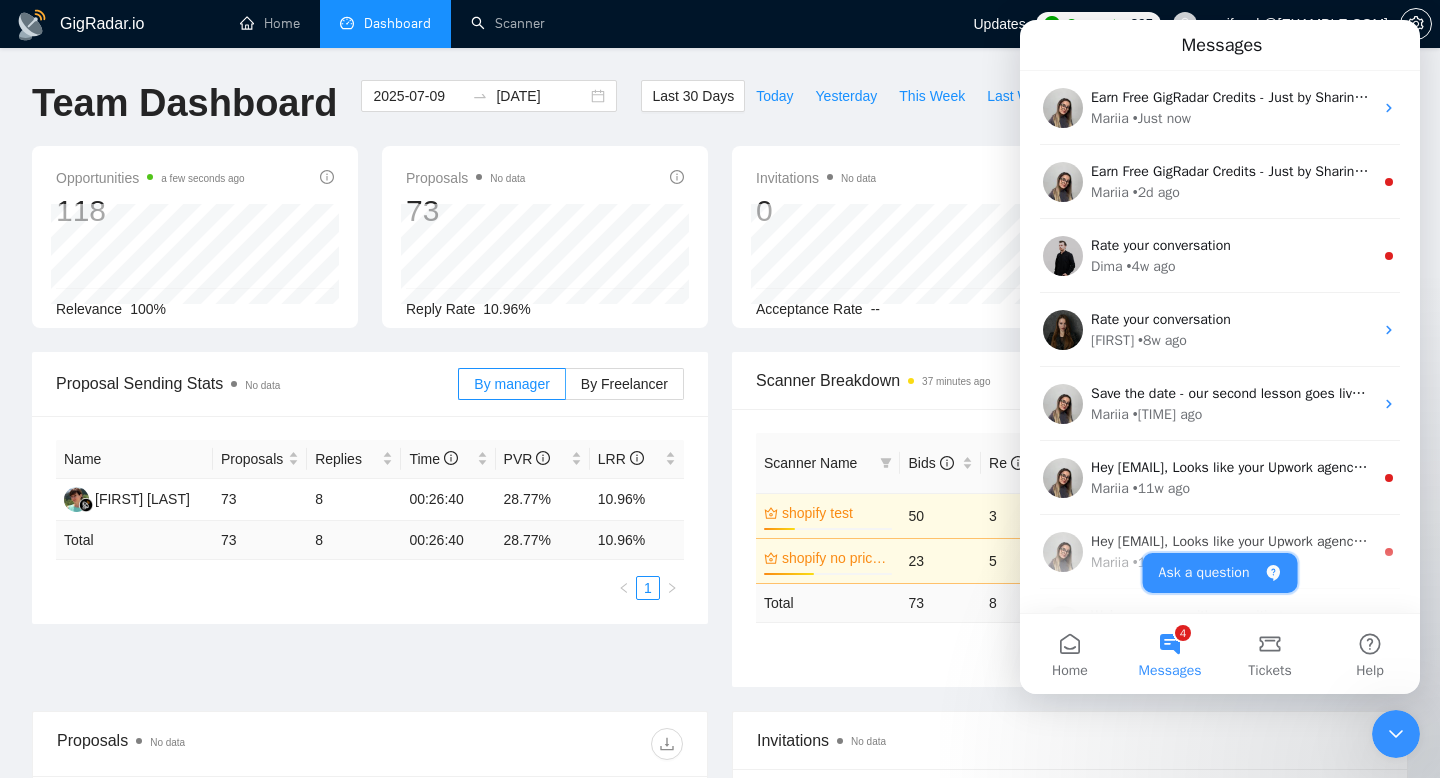 click on "Ask a question" at bounding box center (1220, 573) 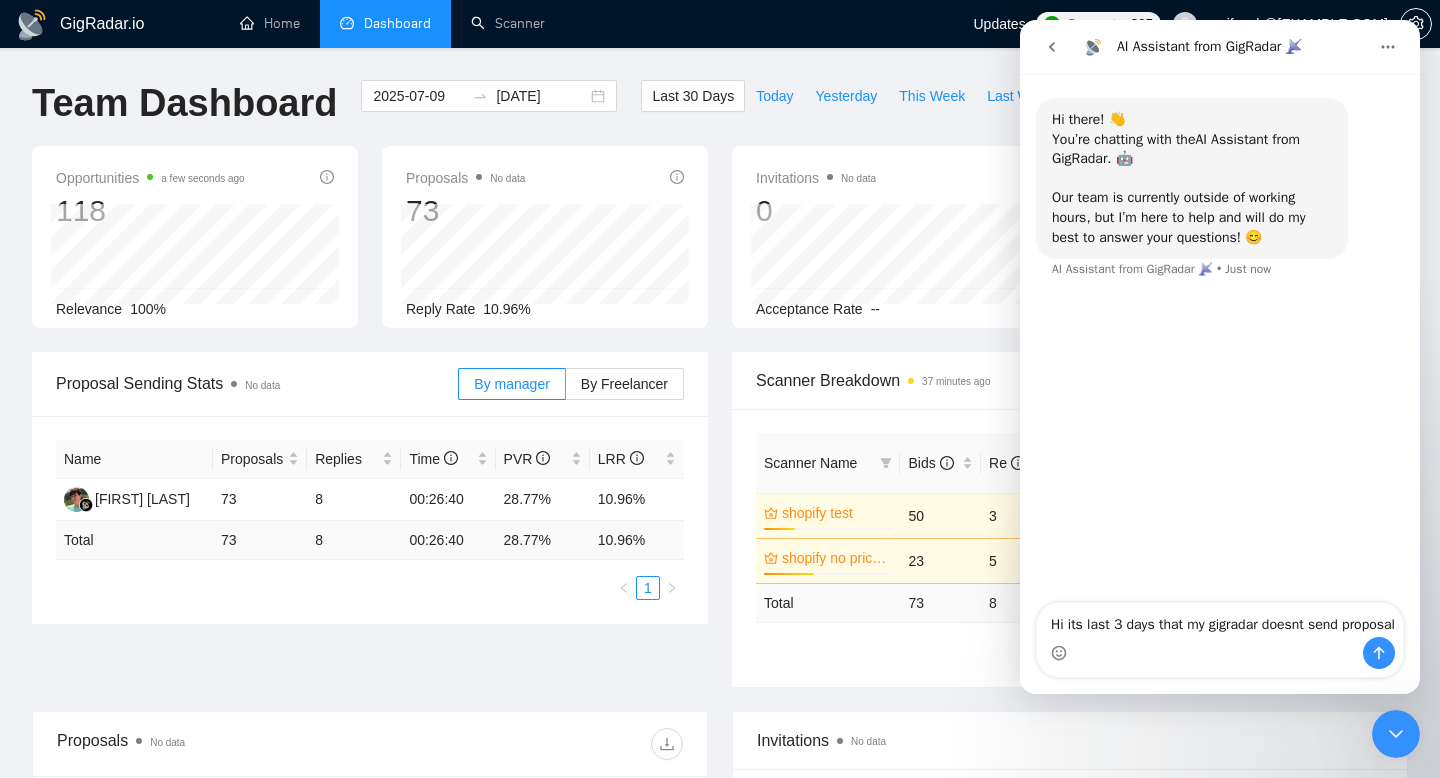 type on "Hi its last 3 days that my gigradar doesnt send proposals" 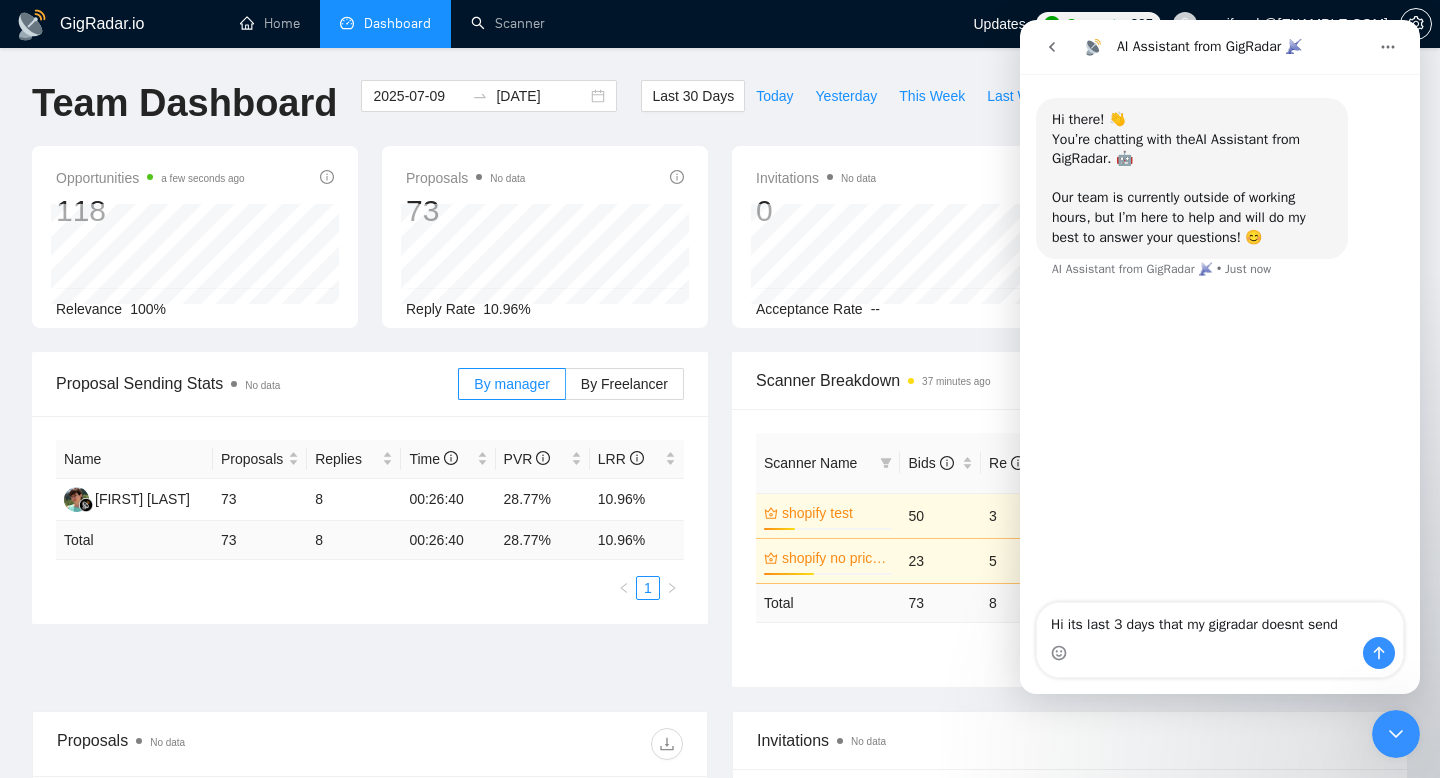 type 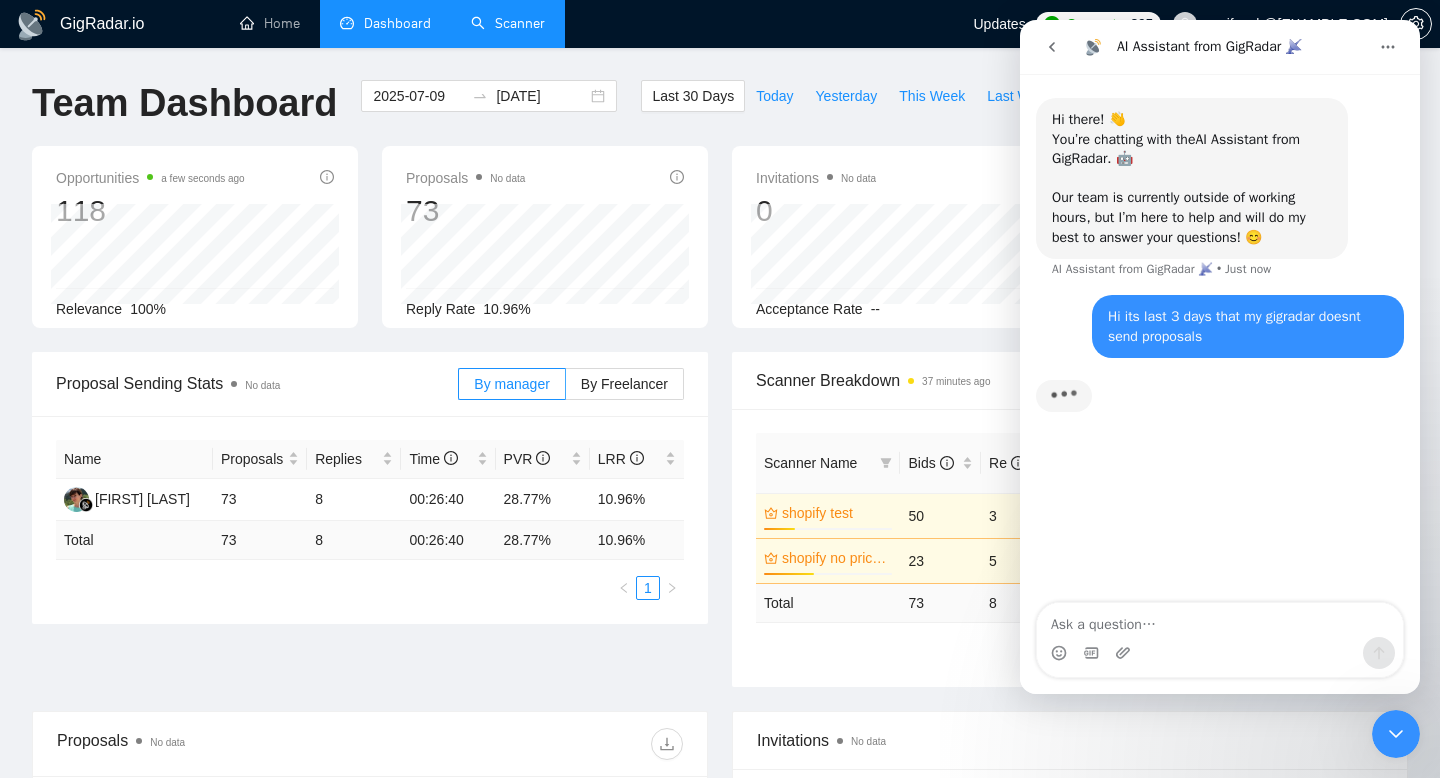 click on "Scanner" at bounding box center (508, 23) 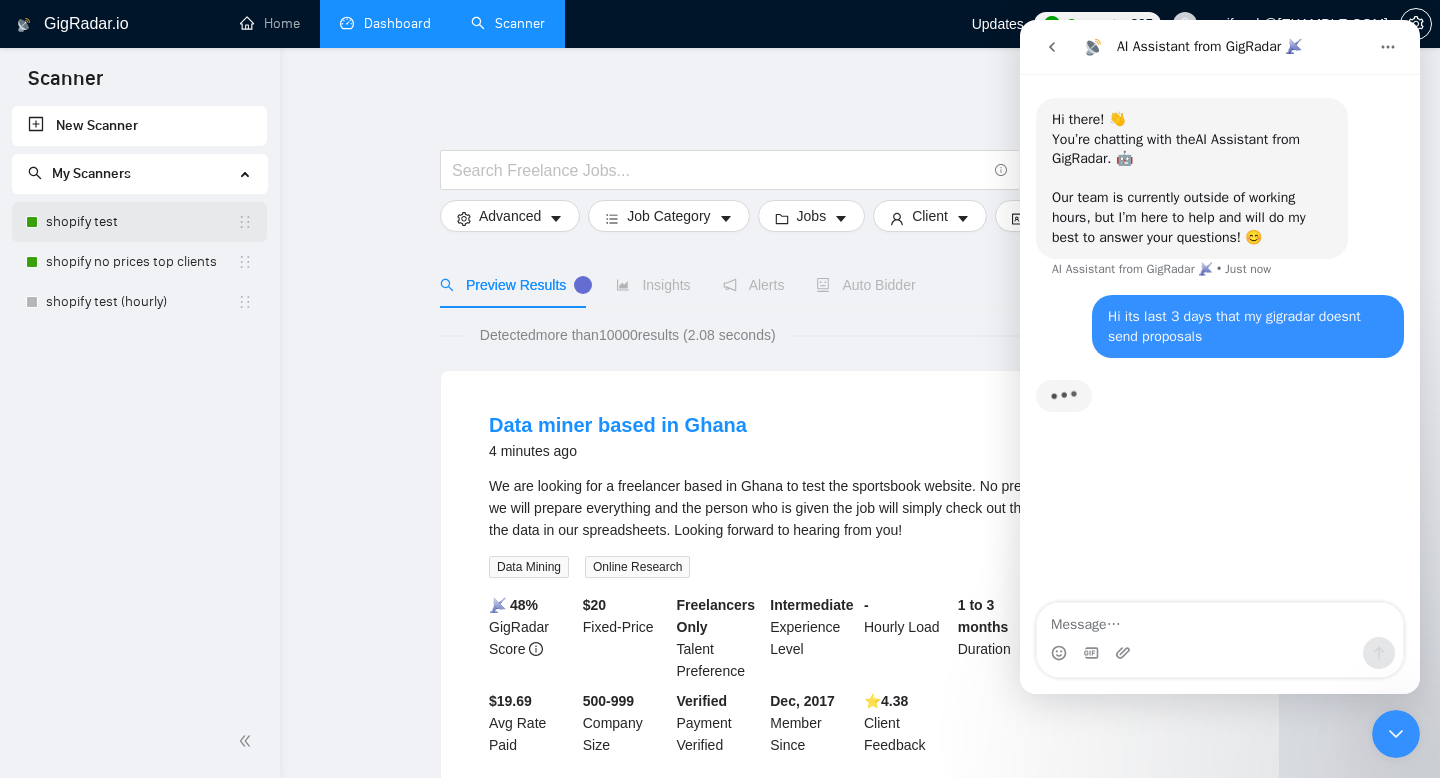 click on "shopify test" at bounding box center [141, 222] 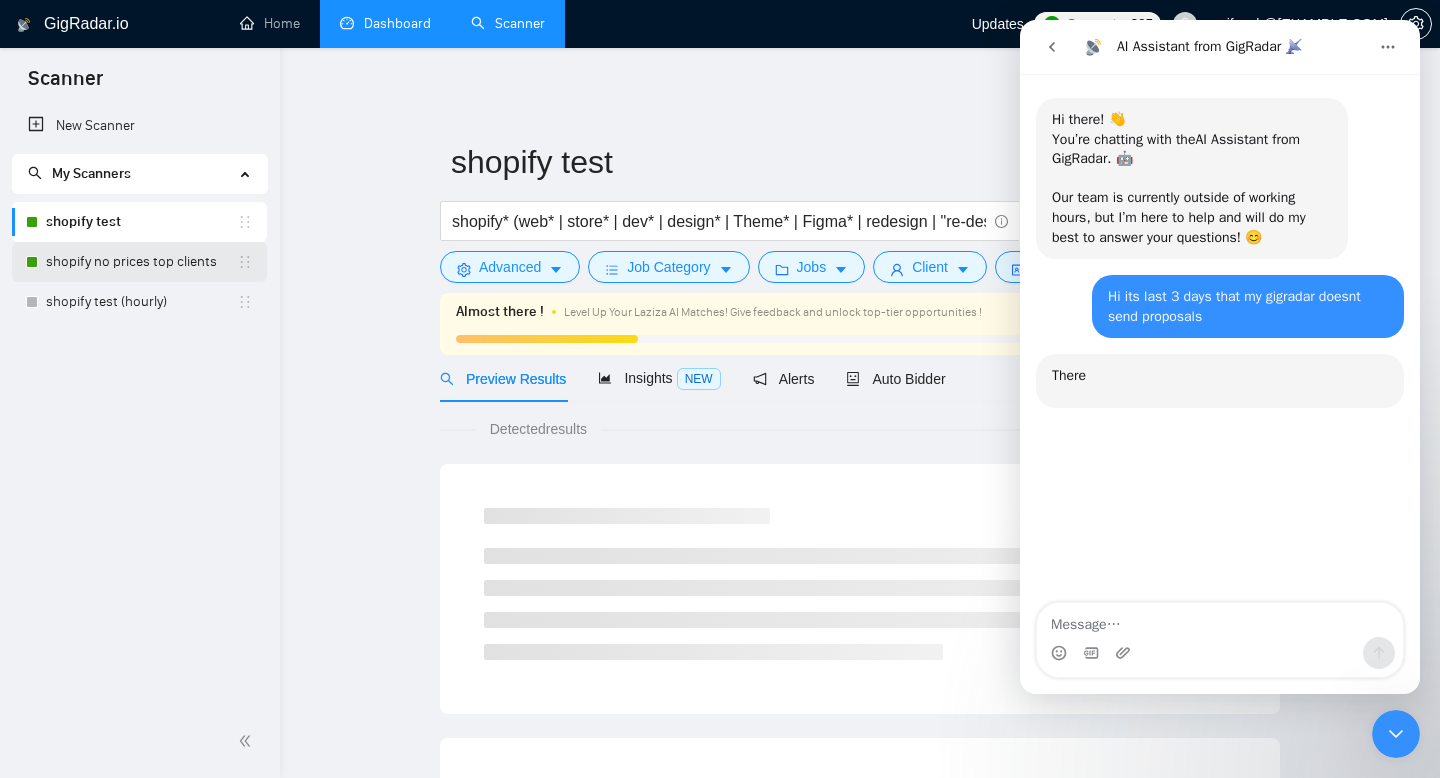 scroll, scrollTop: 3, scrollLeft: 0, axis: vertical 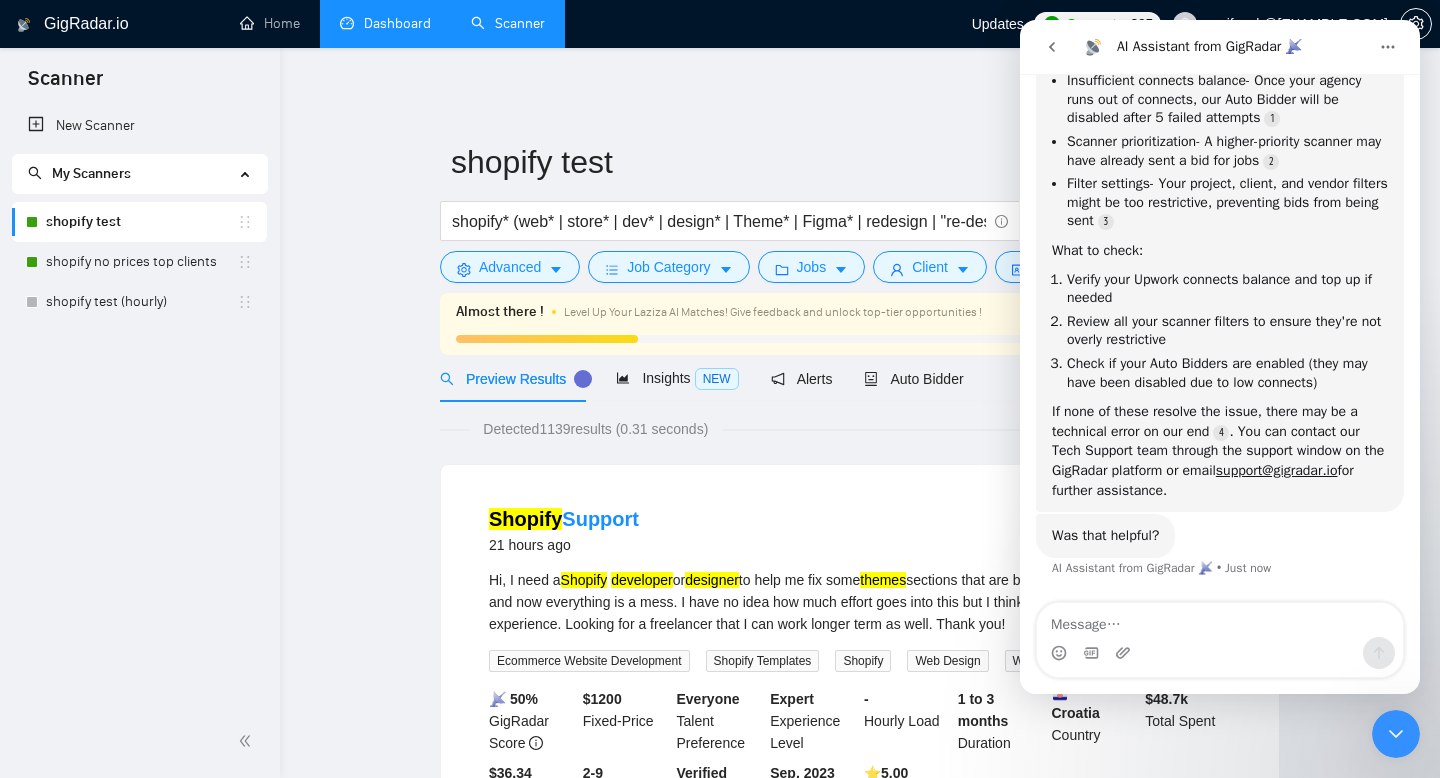 click at bounding box center (1220, 620) 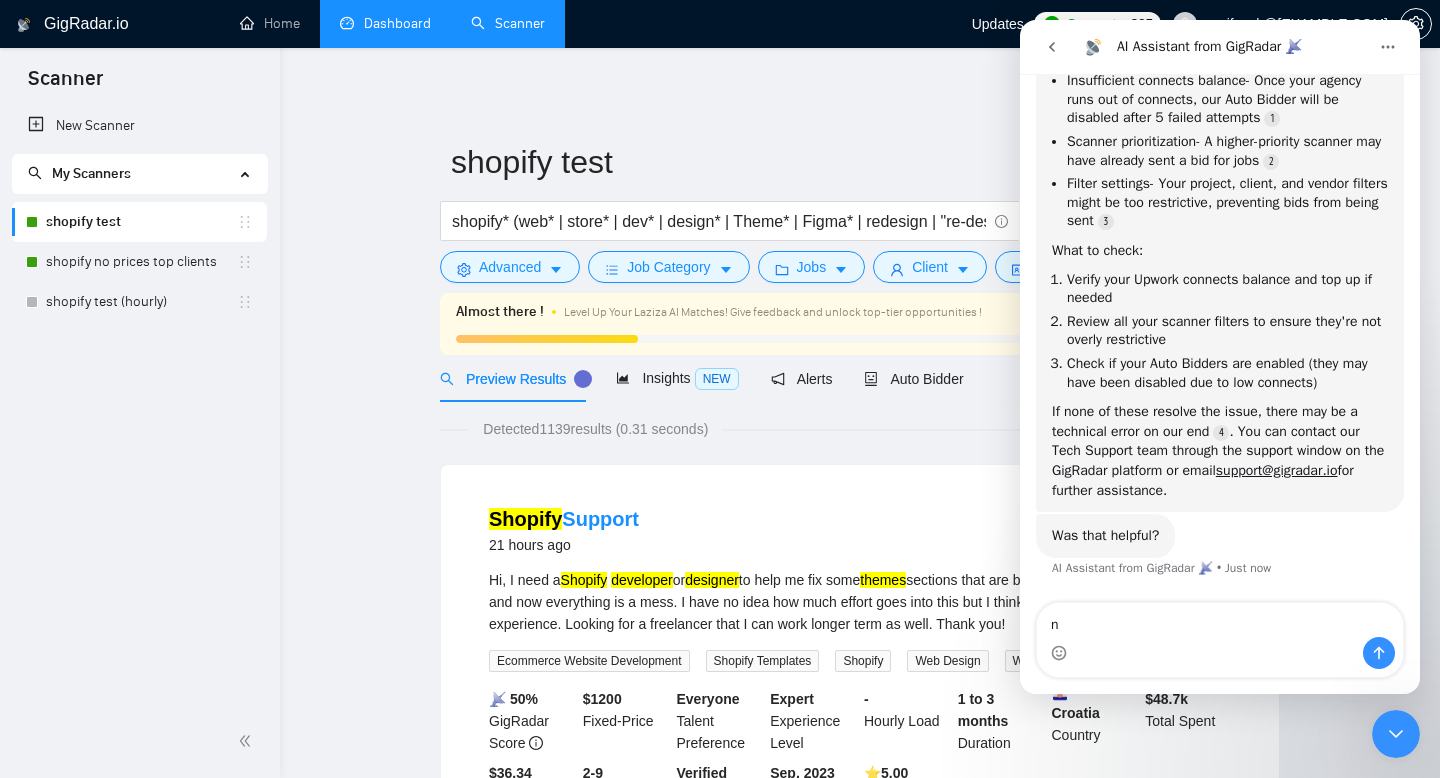 type on "no" 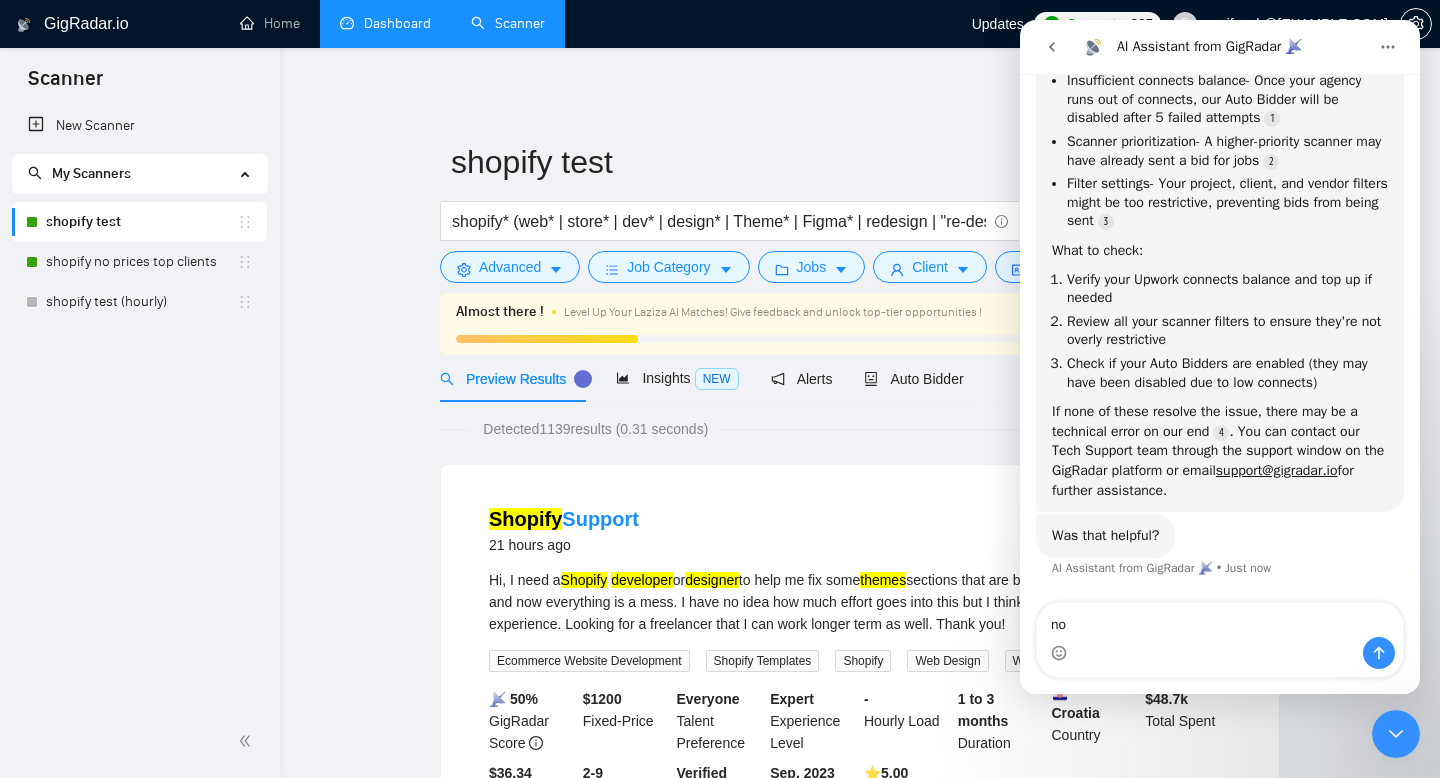 type 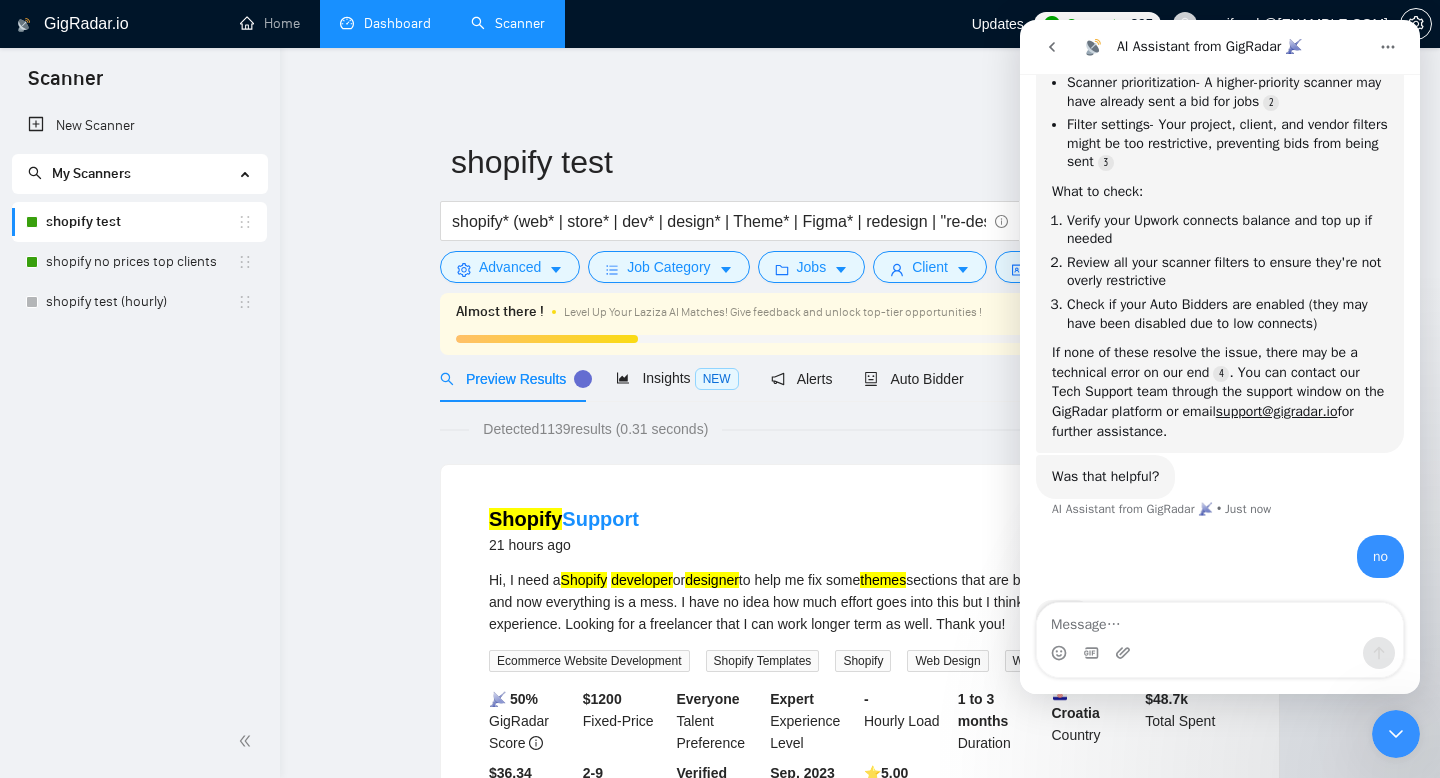 scroll, scrollTop: 494, scrollLeft: 0, axis: vertical 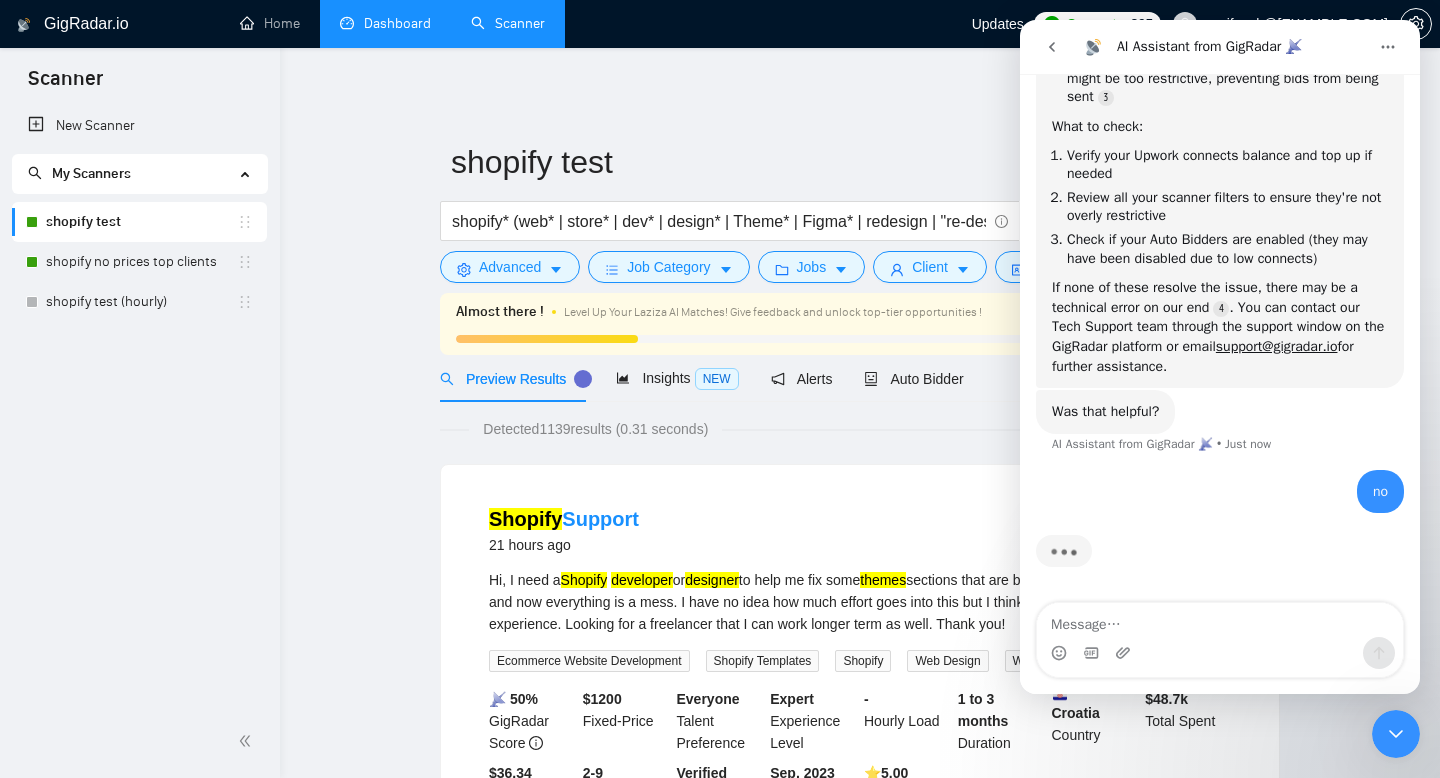 click at bounding box center (1396, 734) 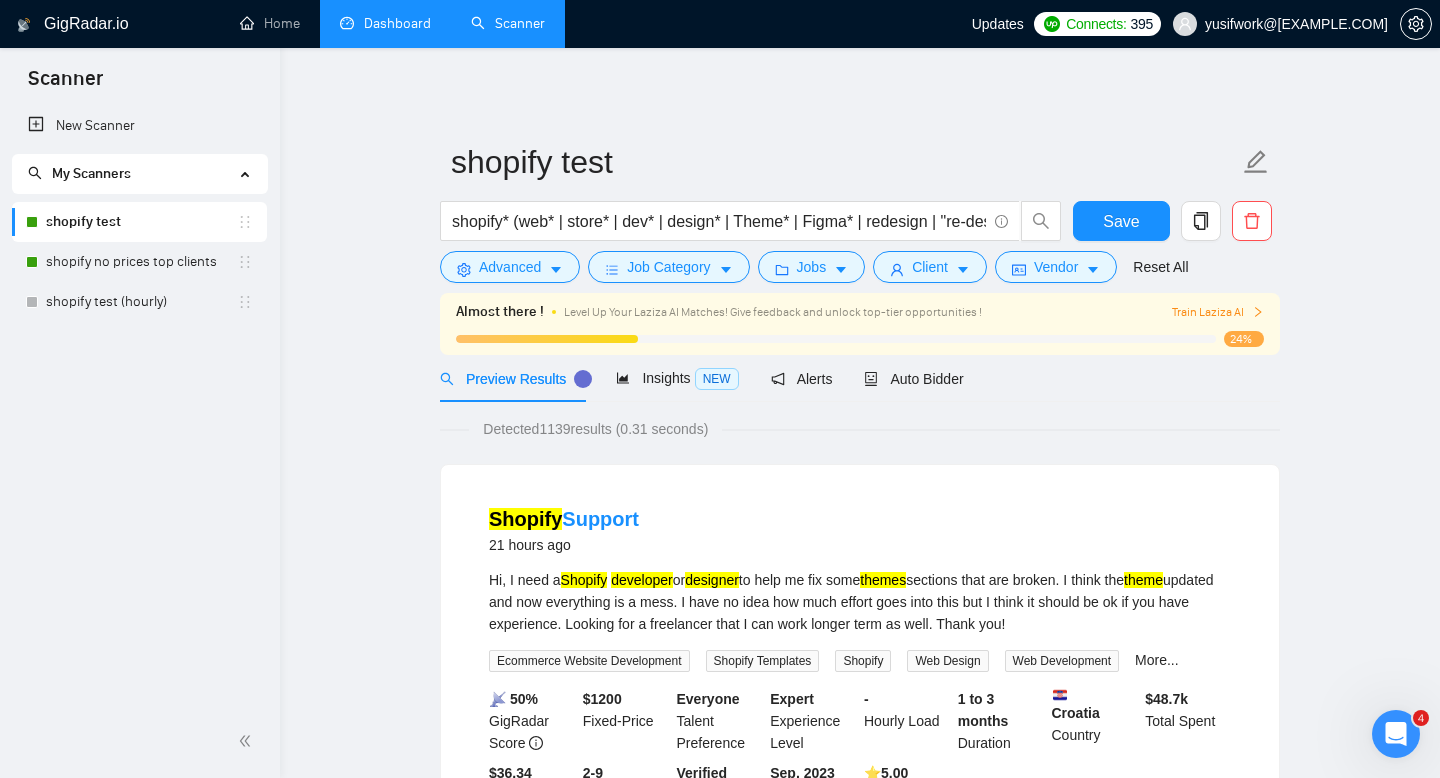 scroll, scrollTop: 0, scrollLeft: 0, axis: both 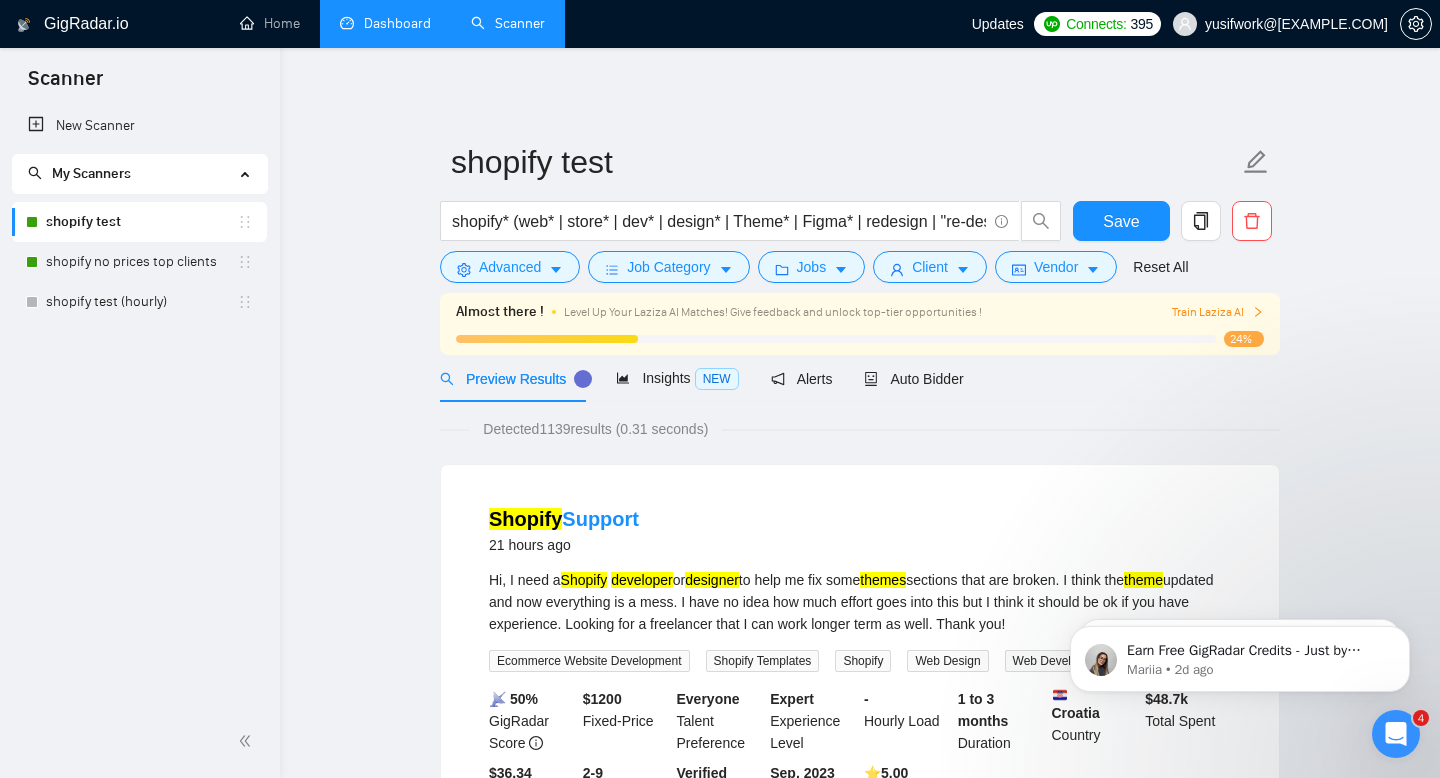 click 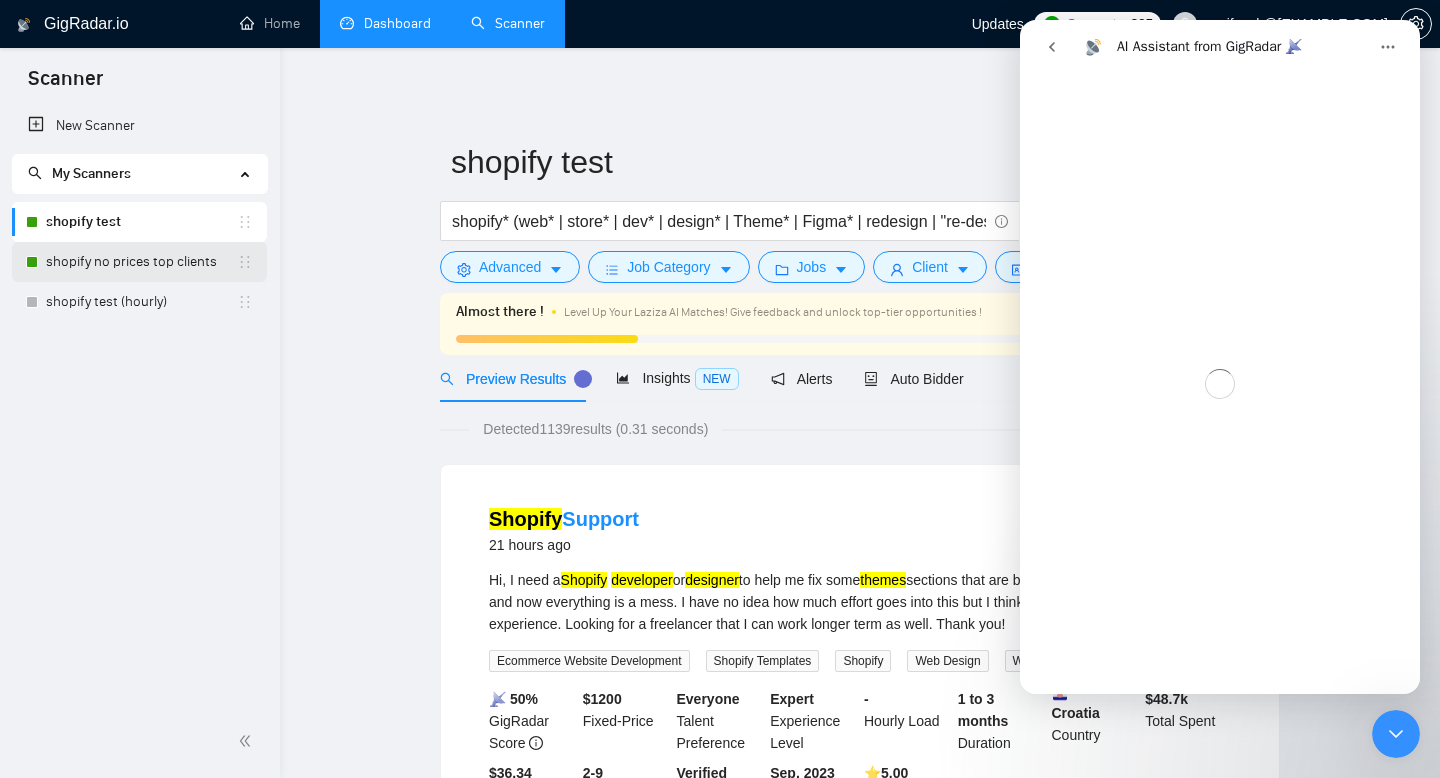 click on "shopify no prices top clients" at bounding box center (141, 262) 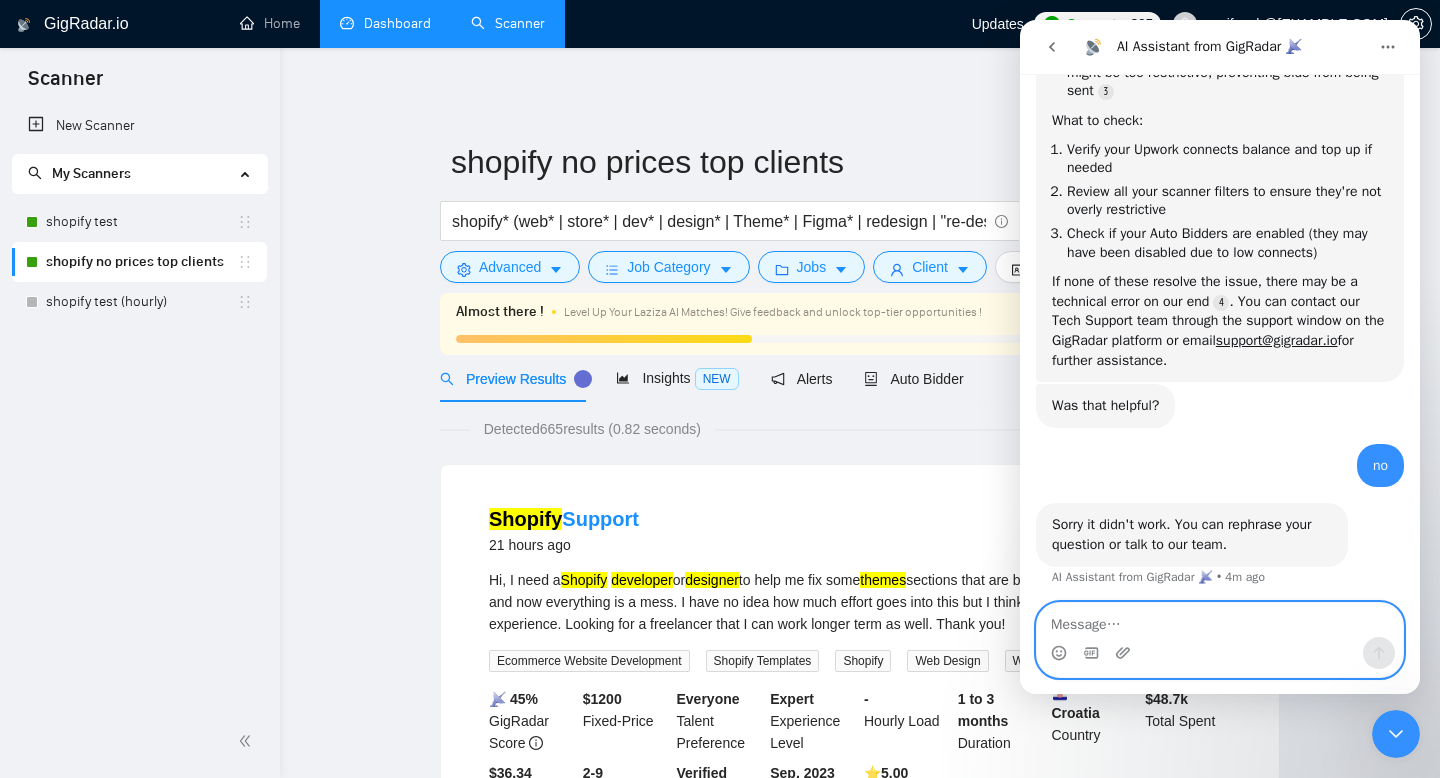 scroll, scrollTop: 508, scrollLeft: 0, axis: vertical 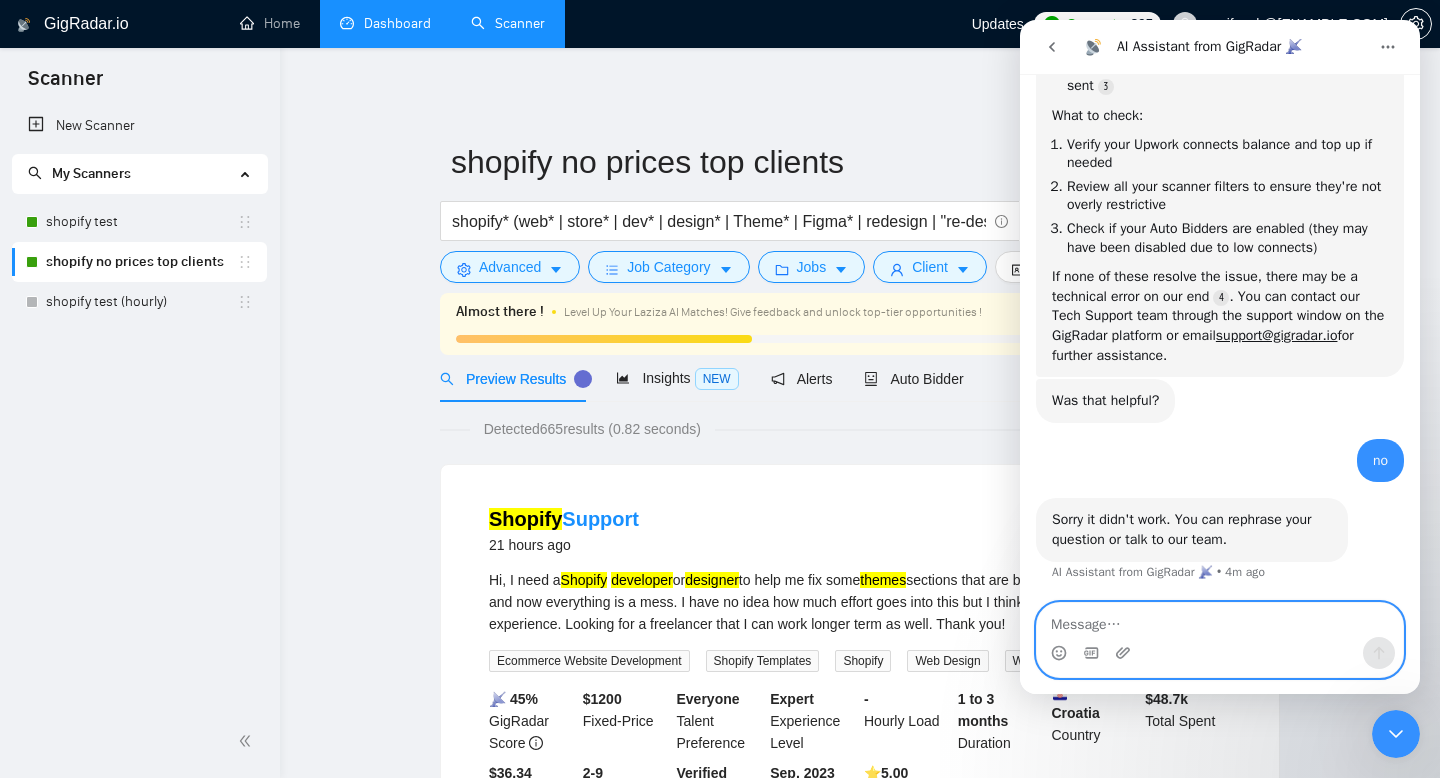 click at bounding box center [1220, 620] 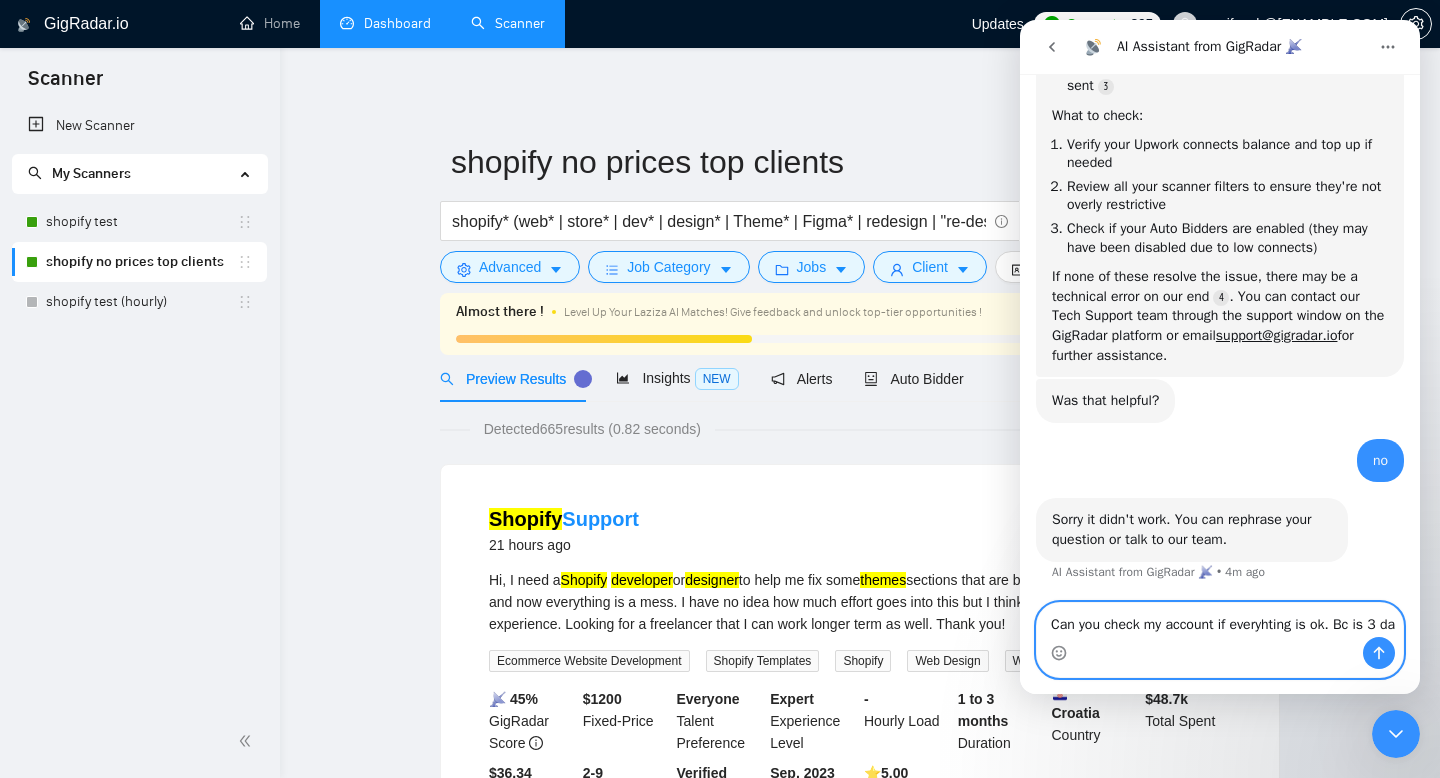 scroll, scrollTop: 528, scrollLeft: 0, axis: vertical 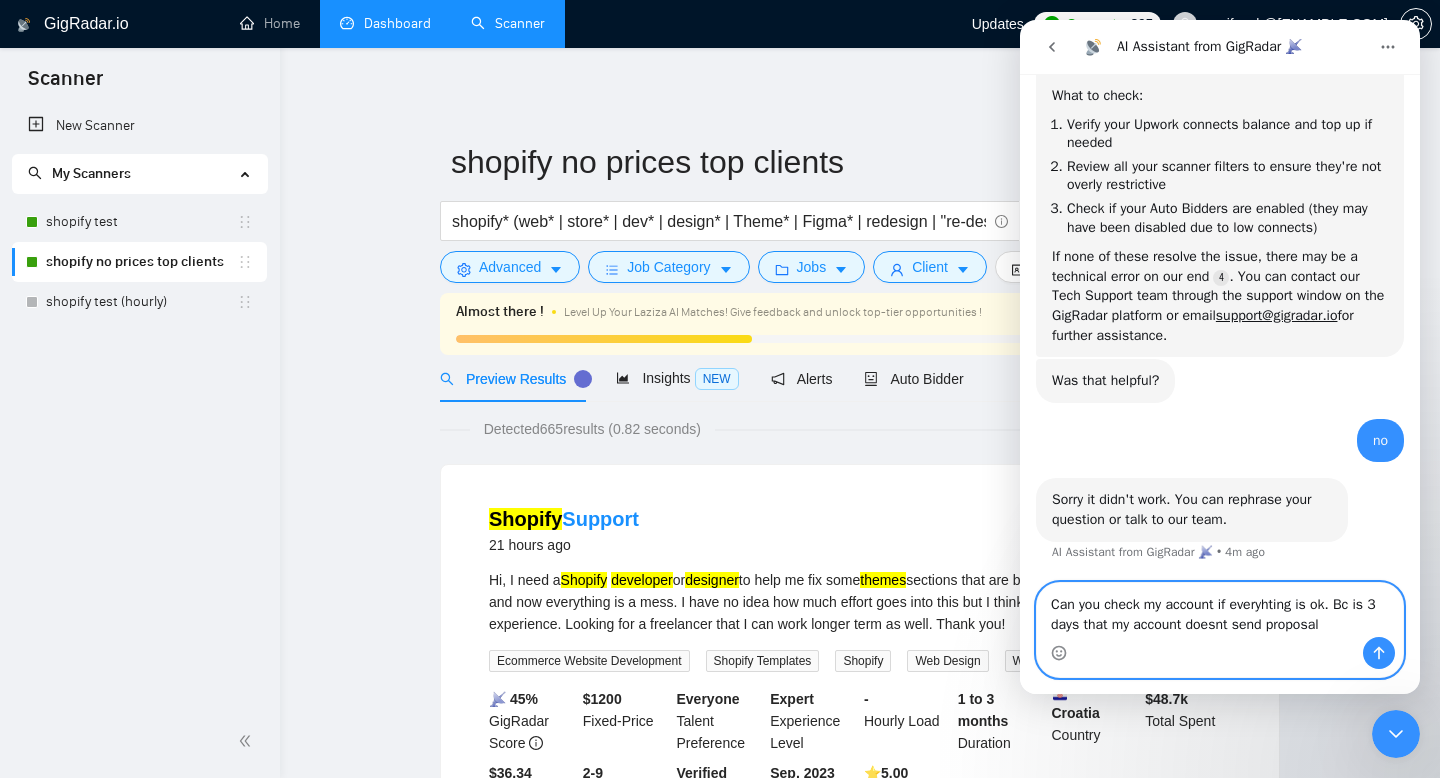 type on "Can you check my account if everyhting is ok. Bc is 3 days that my account doesnt send proposals" 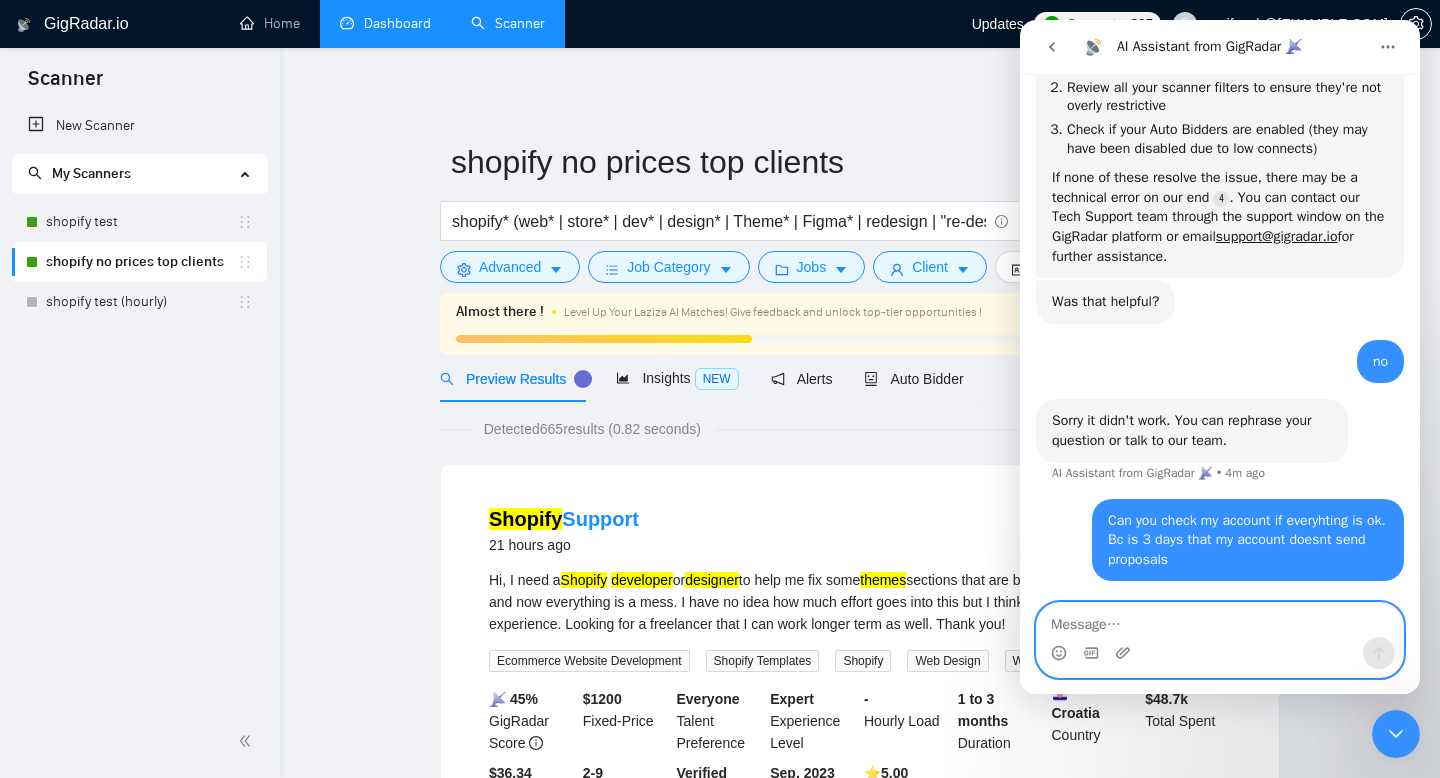 scroll, scrollTop: 672, scrollLeft: 0, axis: vertical 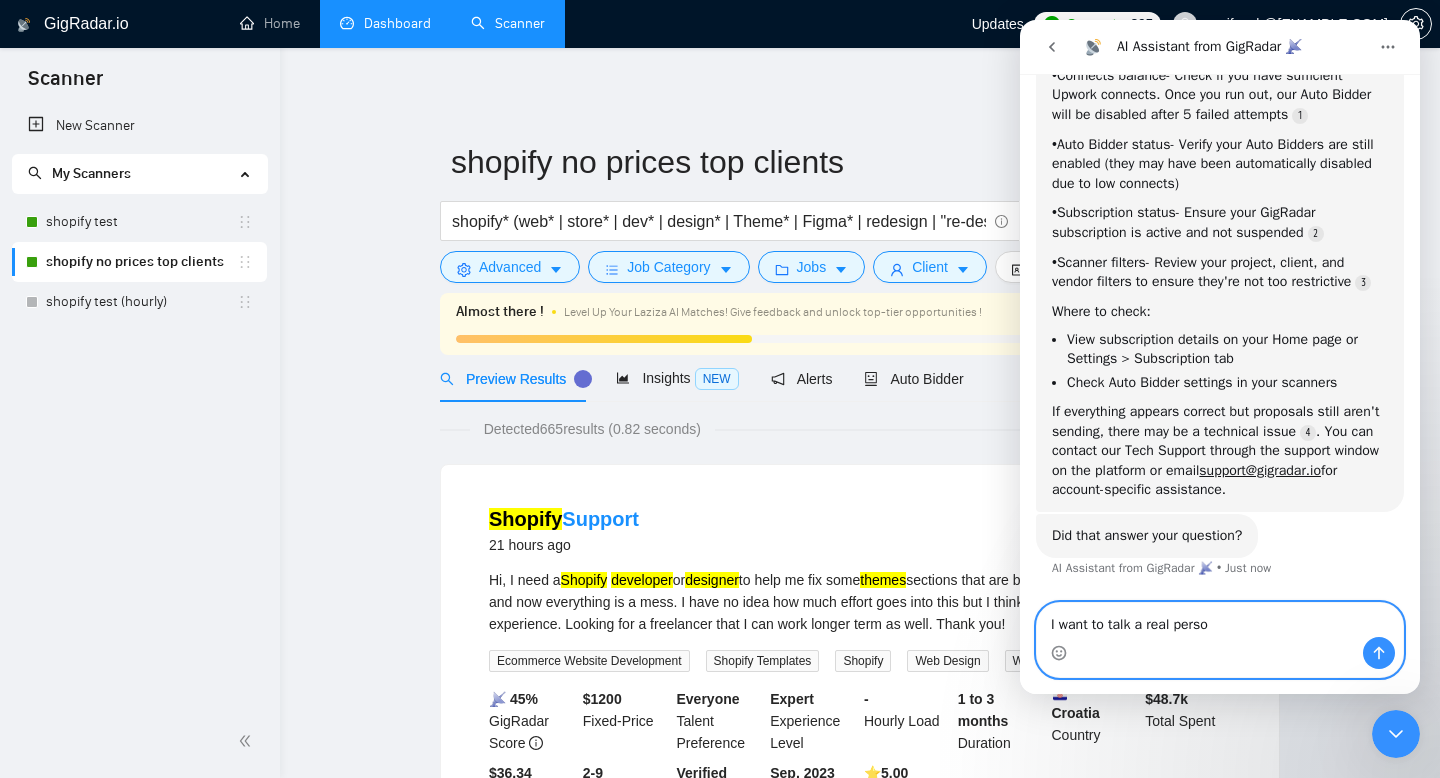 type on "I want to talk a real person" 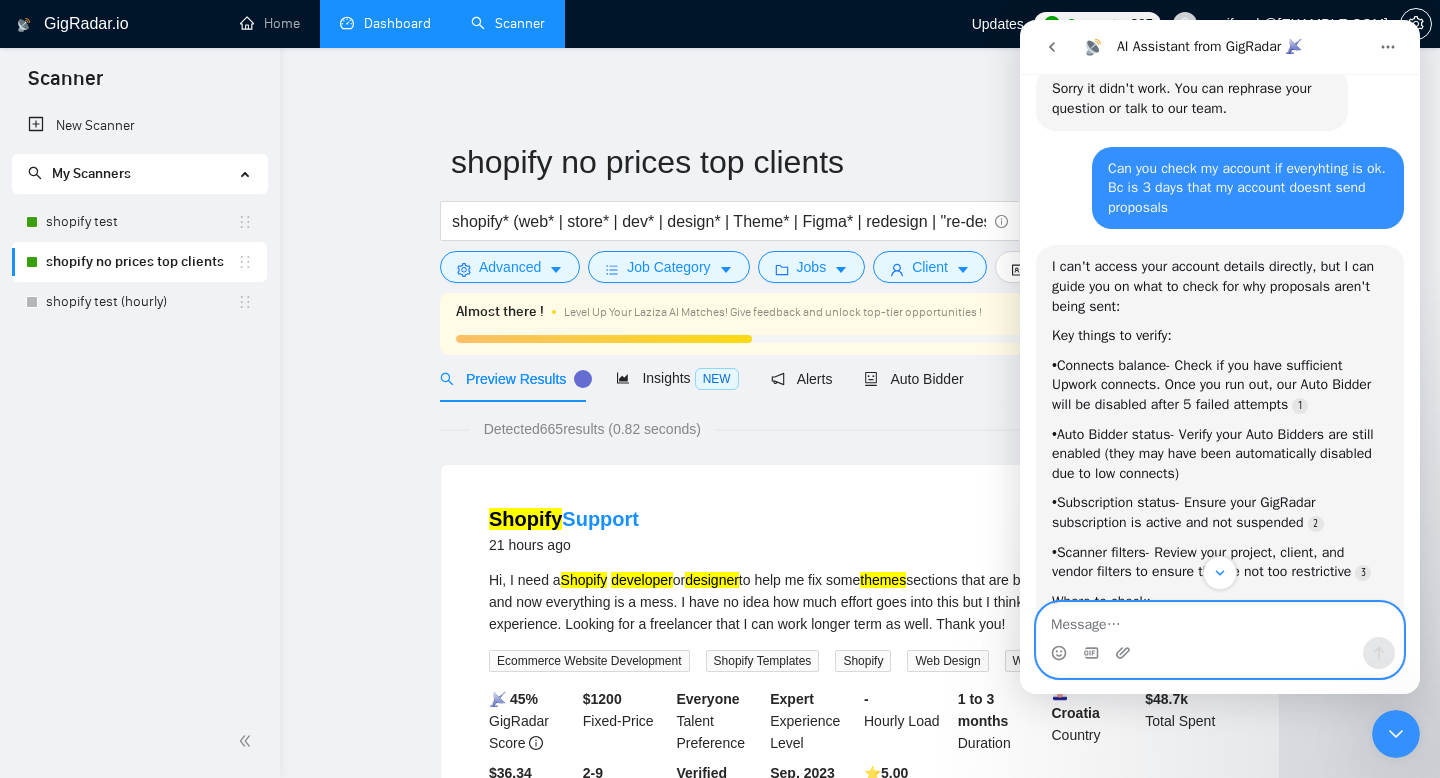 scroll, scrollTop: 905, scrollLeft: 0, axis: vertical 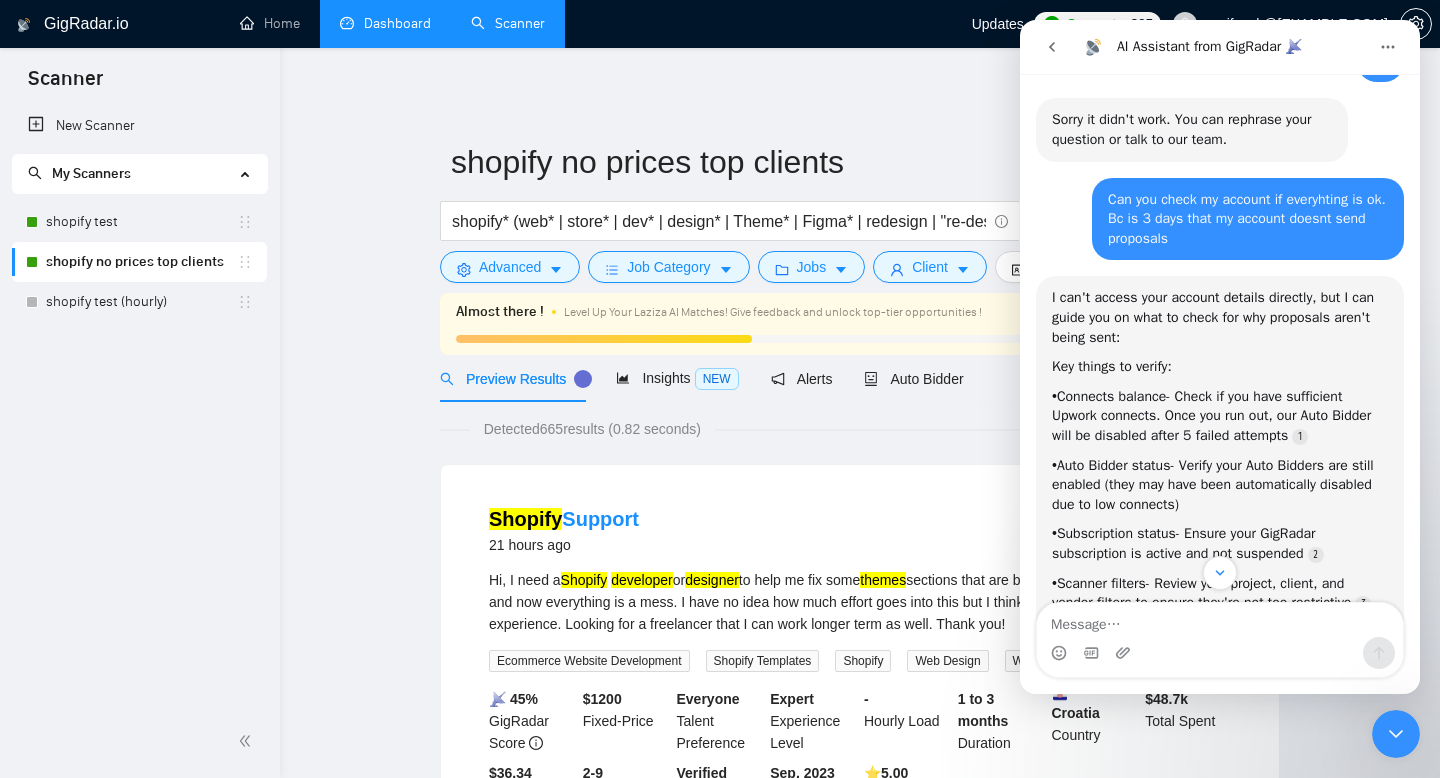 click on "Can you check my account if everyhting is ok. Bc is 3 days that my account doesnt send proposals" at bounding box center [1248, 219] 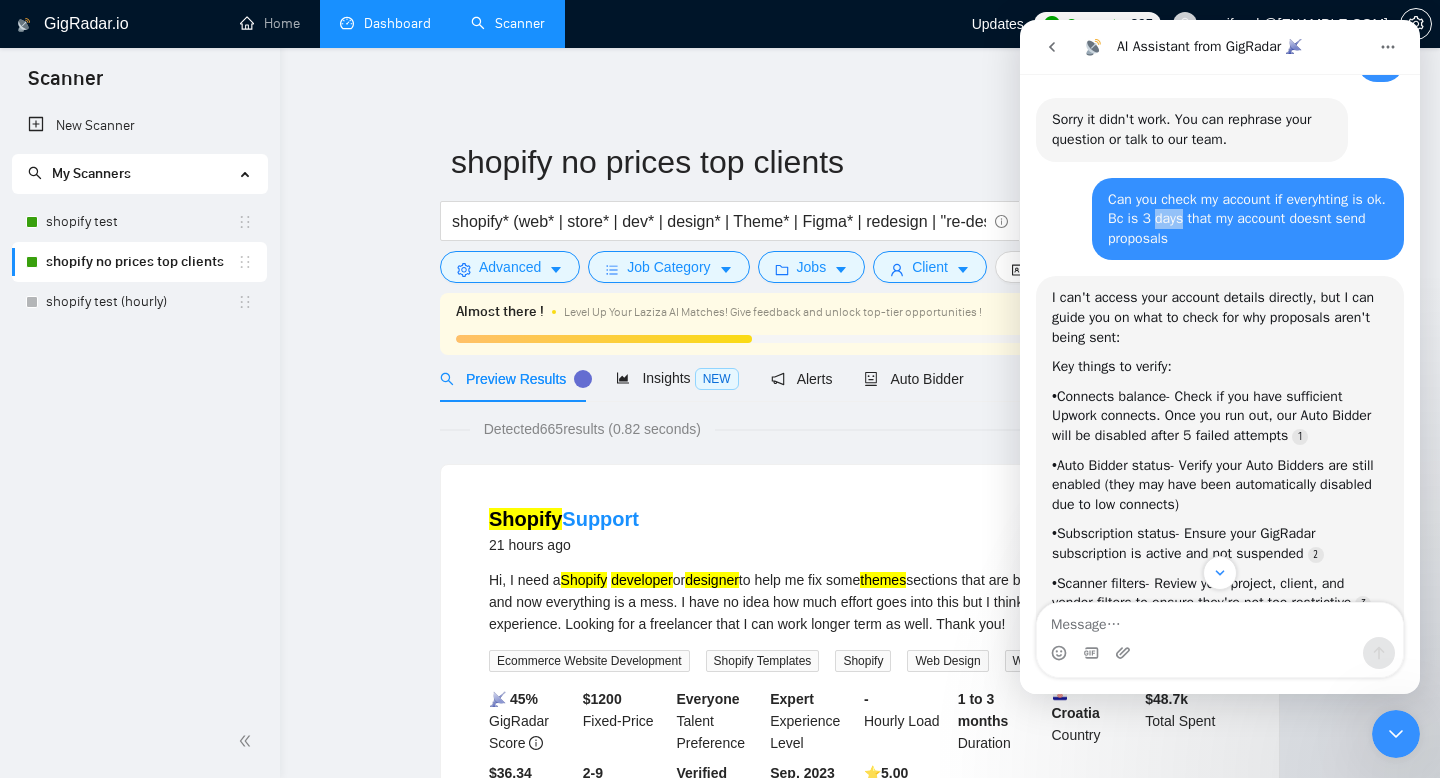 click on "Can you check my account if everyhting is ok. Bc is 3 days that my account doesnt send proposals" at bounding box center [1248, 219] 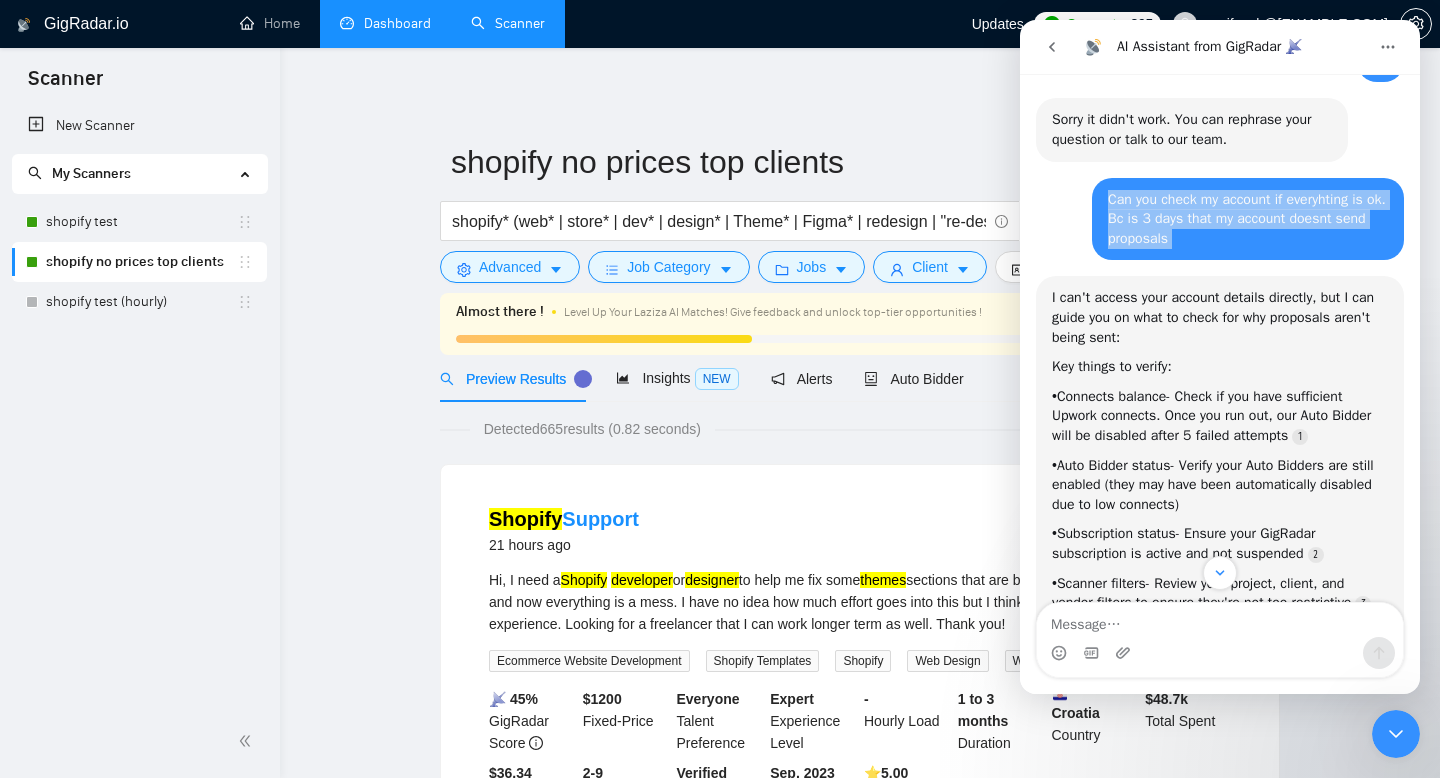 click on "Can you check my account if everyhting is ok. Bc is 3 days that my account doesnt send proposals" at bounding box center [1248, 219] 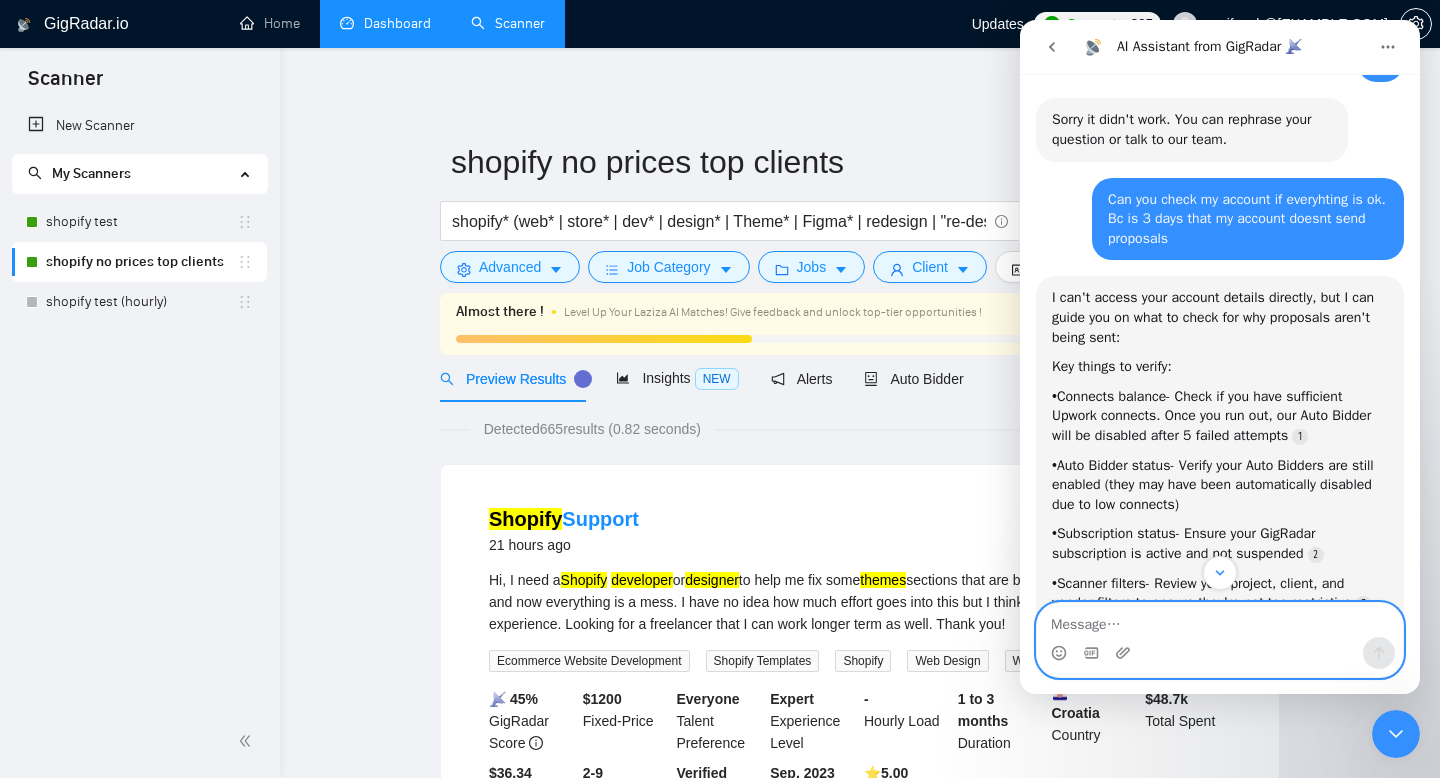 click at bounding box center [1220, 620] 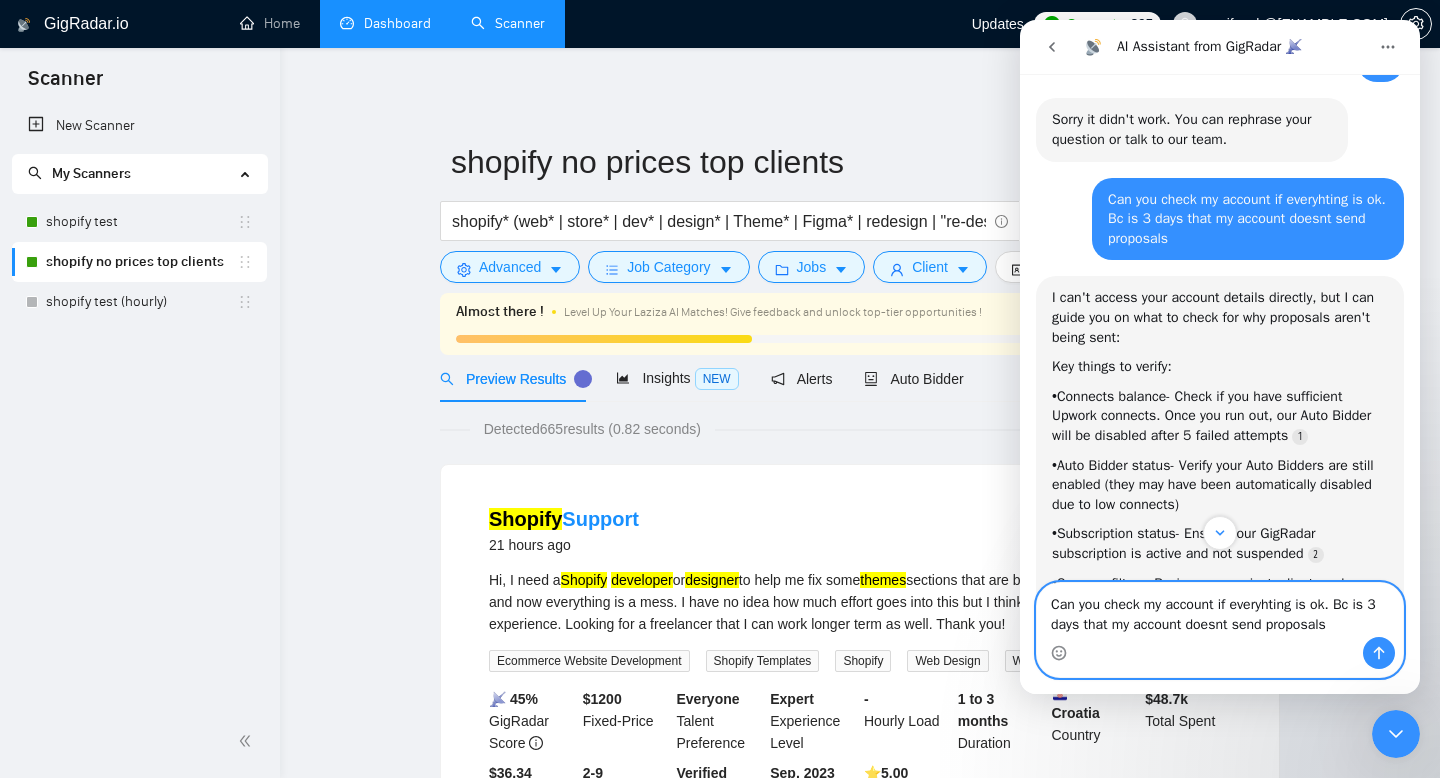 type 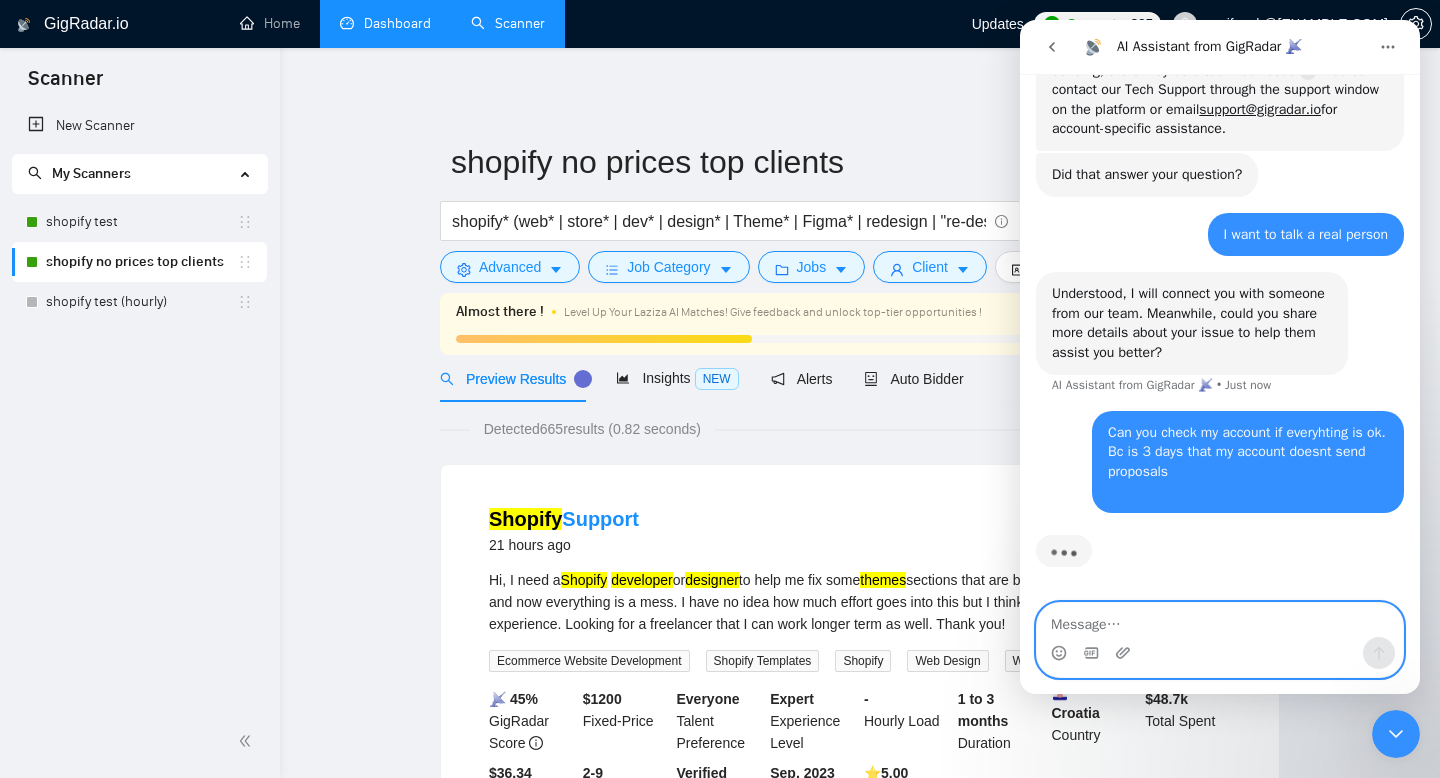 scroll, scrollTop: 1618, scrollLeft: 0, axis: vertical 